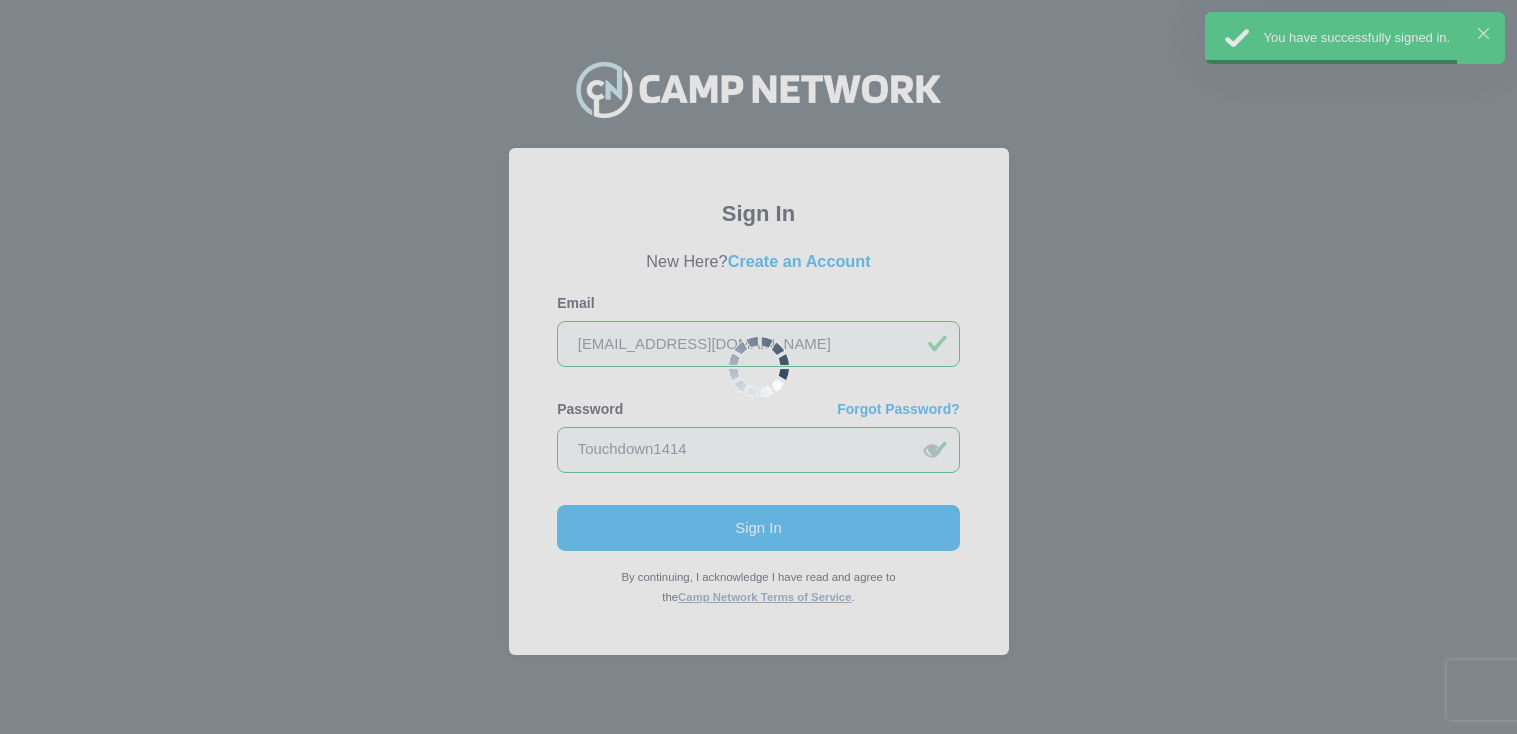 scroll, scrollTop: 0, scrollLeft: 0, axis: both 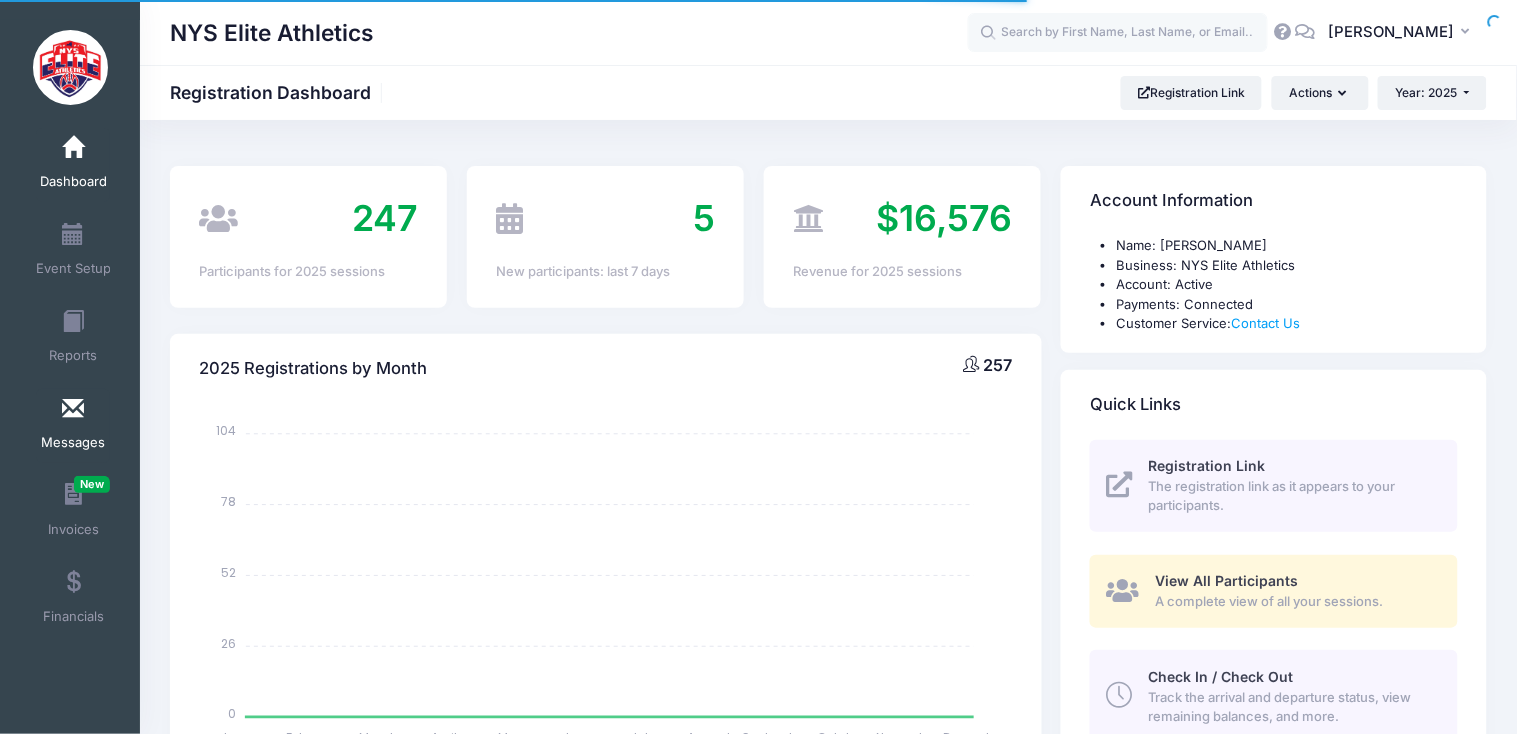 select 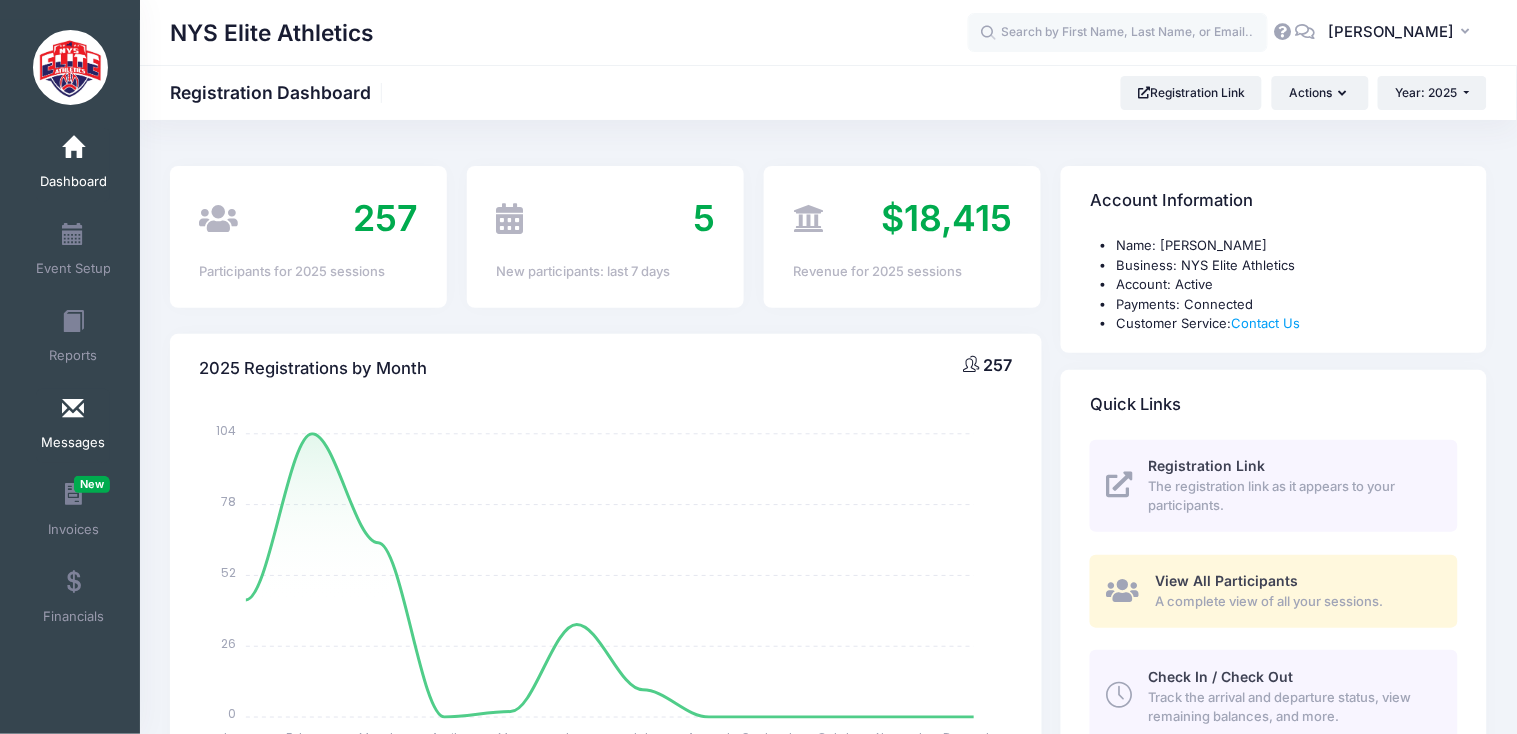 click at bounding box center (73, 409) 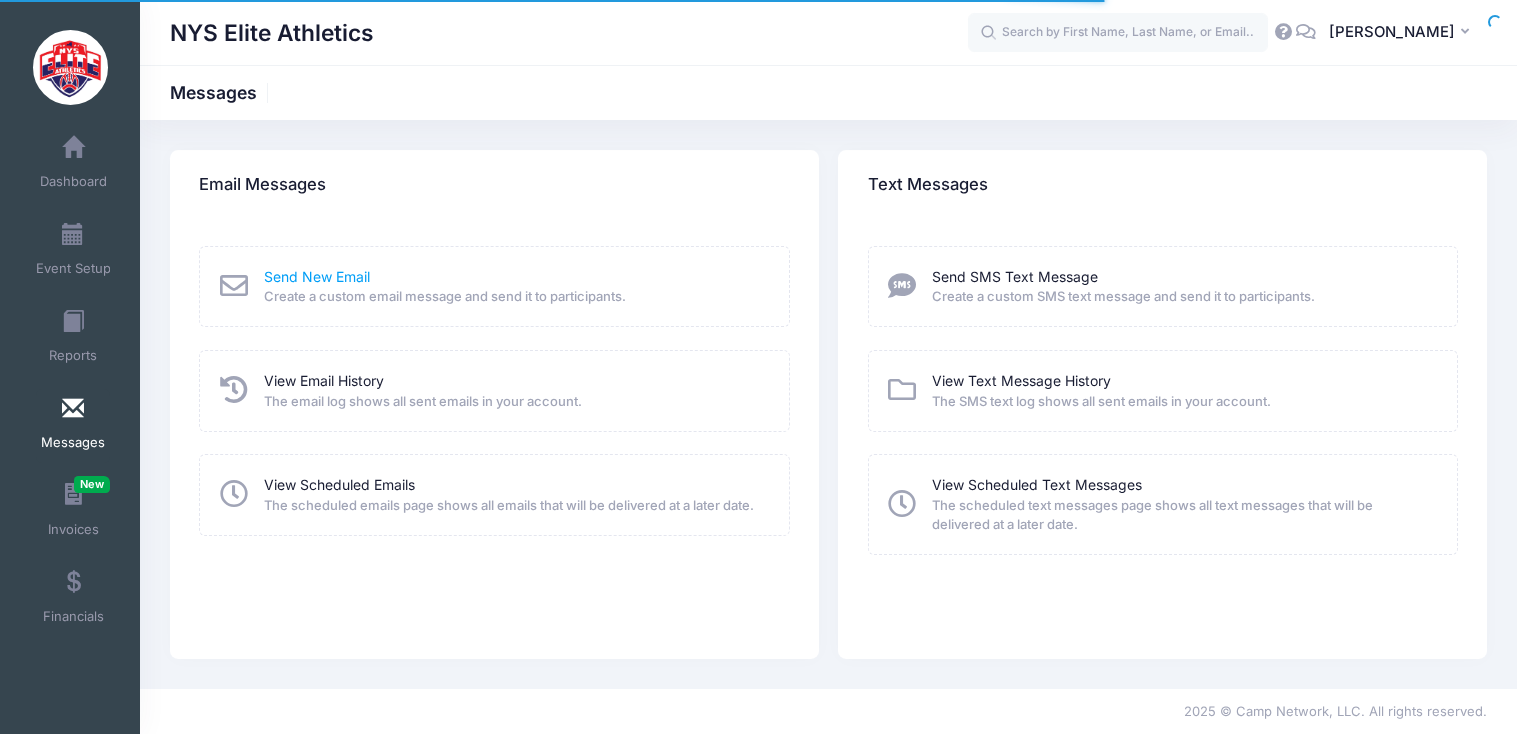scroll, scrollTop: 0, scrollLeft: 0, axis: both 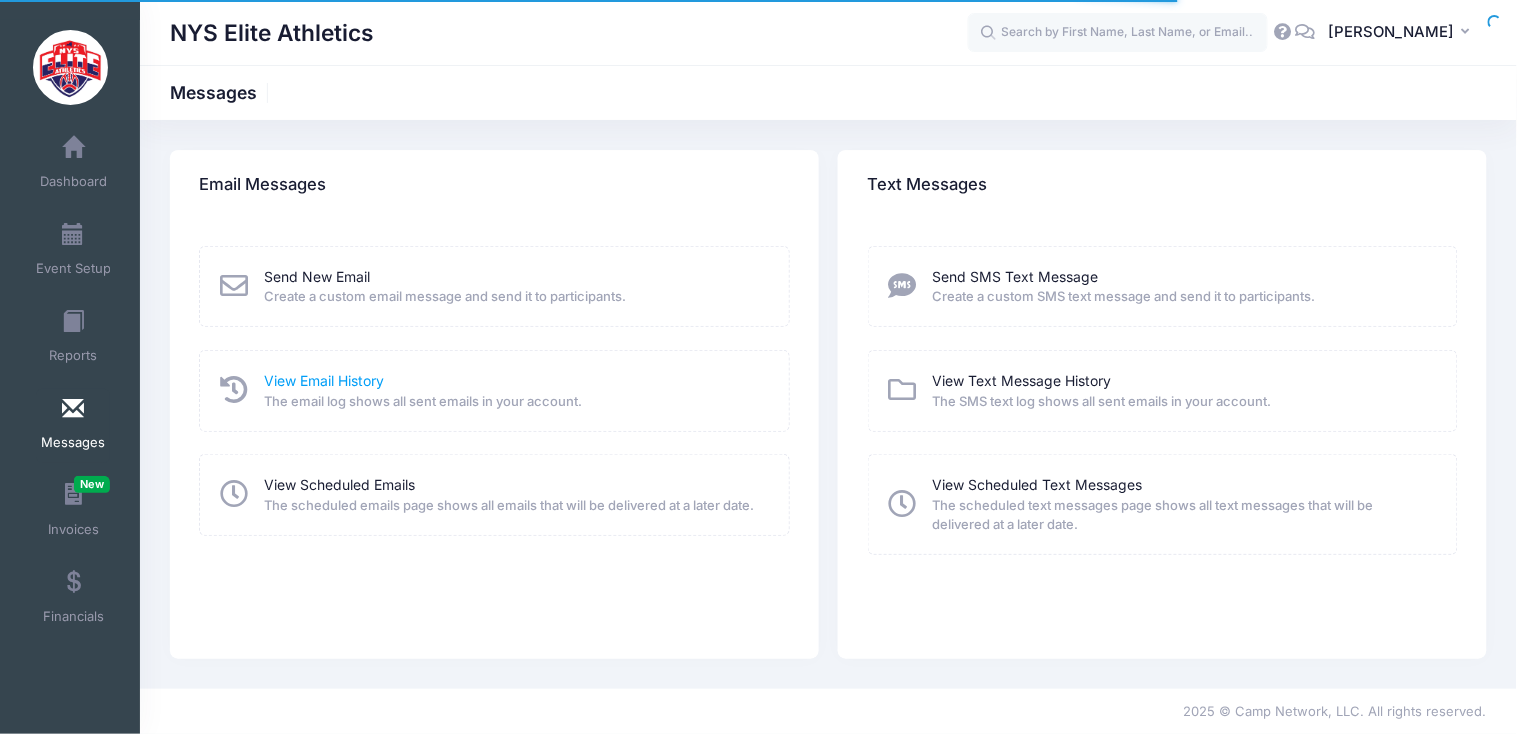 click on "View Email History" at bounding box center (324, 380) 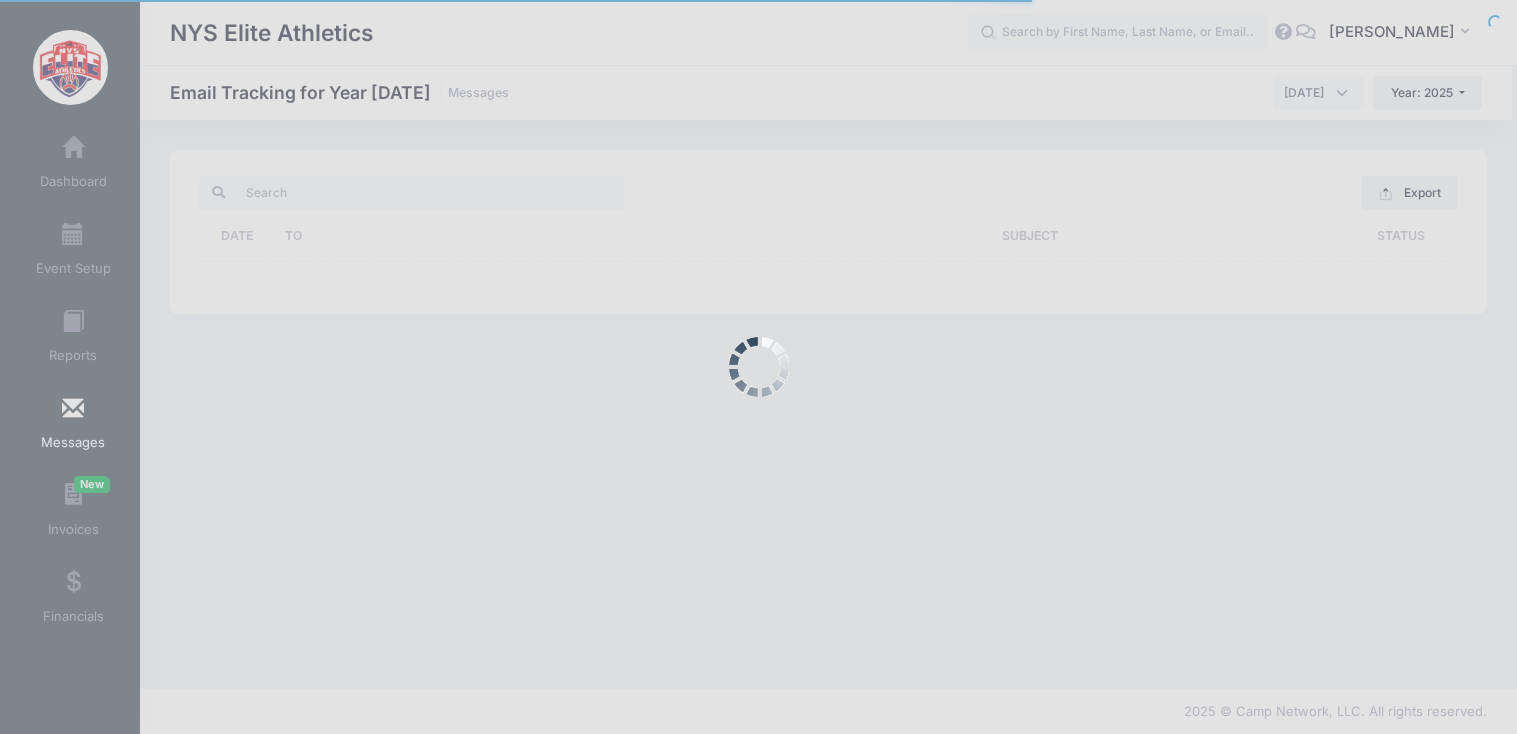 scroll, scrollTop: 0, scrollLeft: 0, axis: both 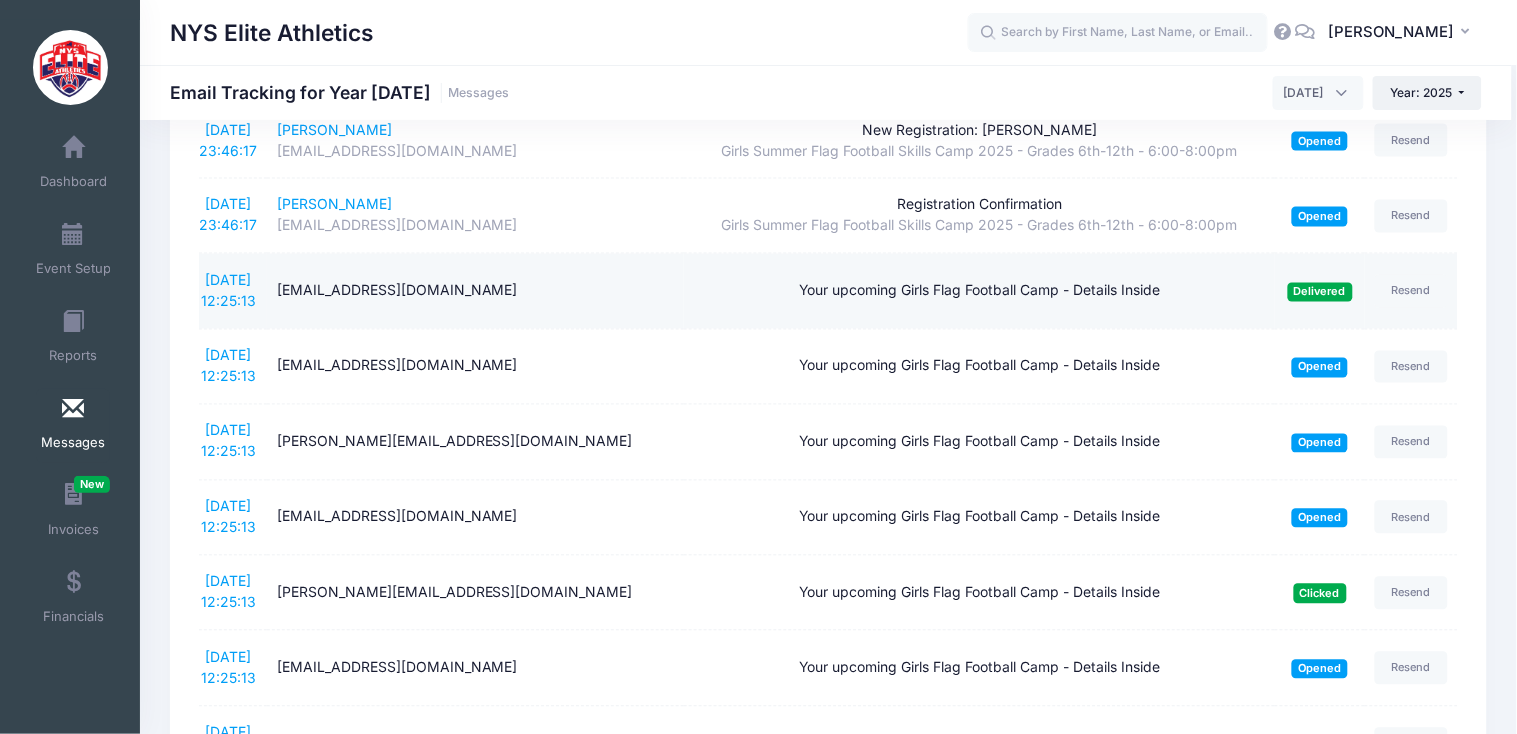 click on "7/9/2025 12:25:13" at bounding box center [233, 291] 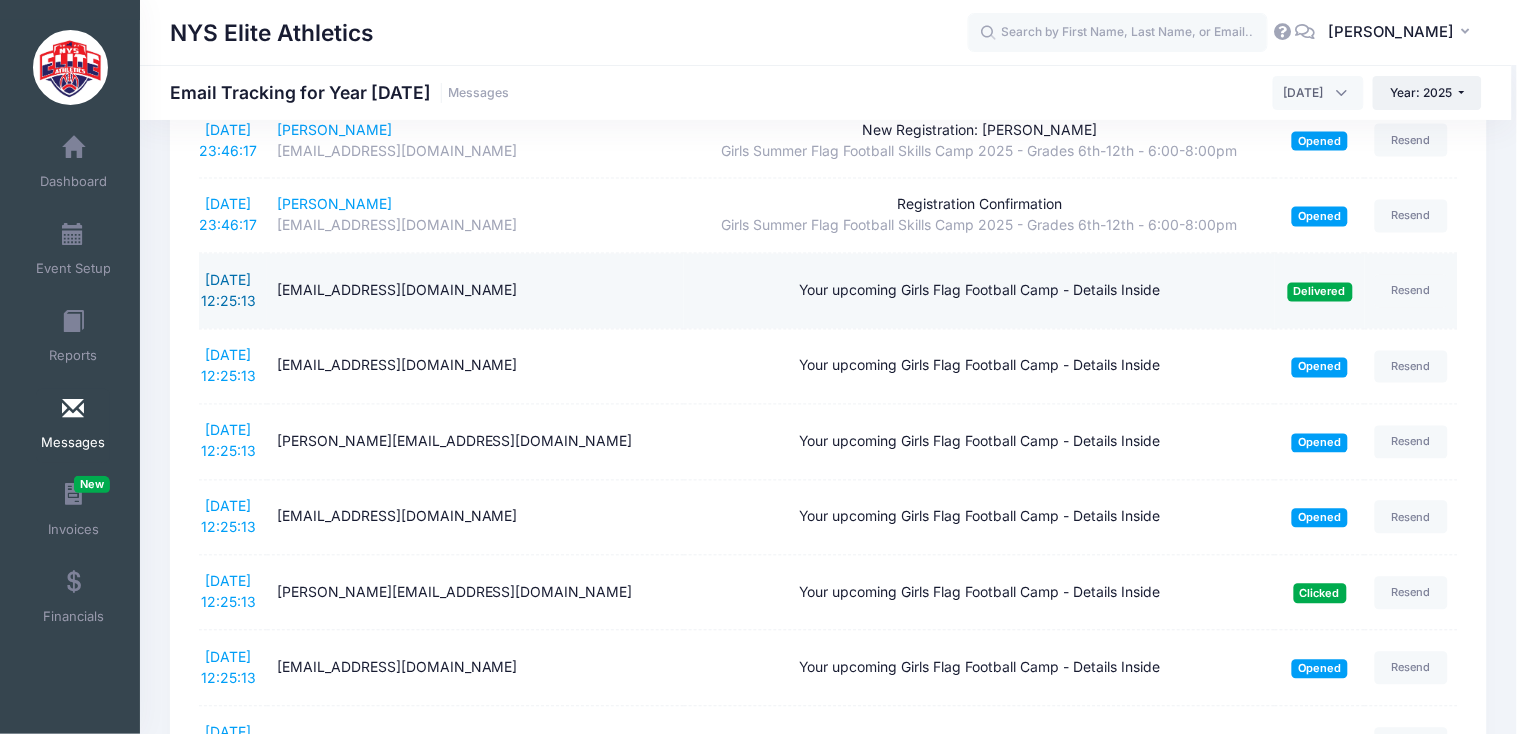 click on "7/9/2025 12:25:13" at bounding box center [228, 291] 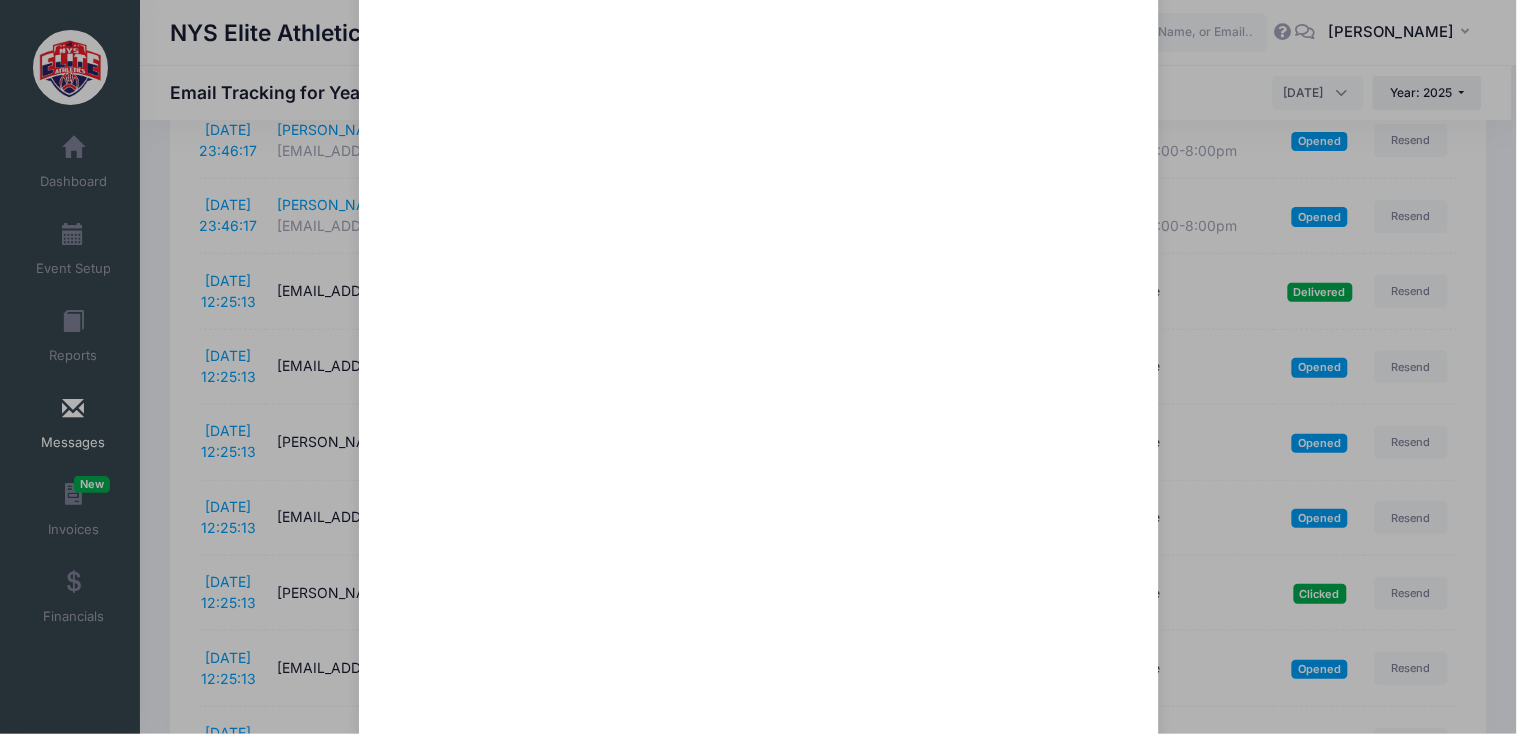 scroll, scrollTop: 630, scrollLeft: 0, axis: vertical 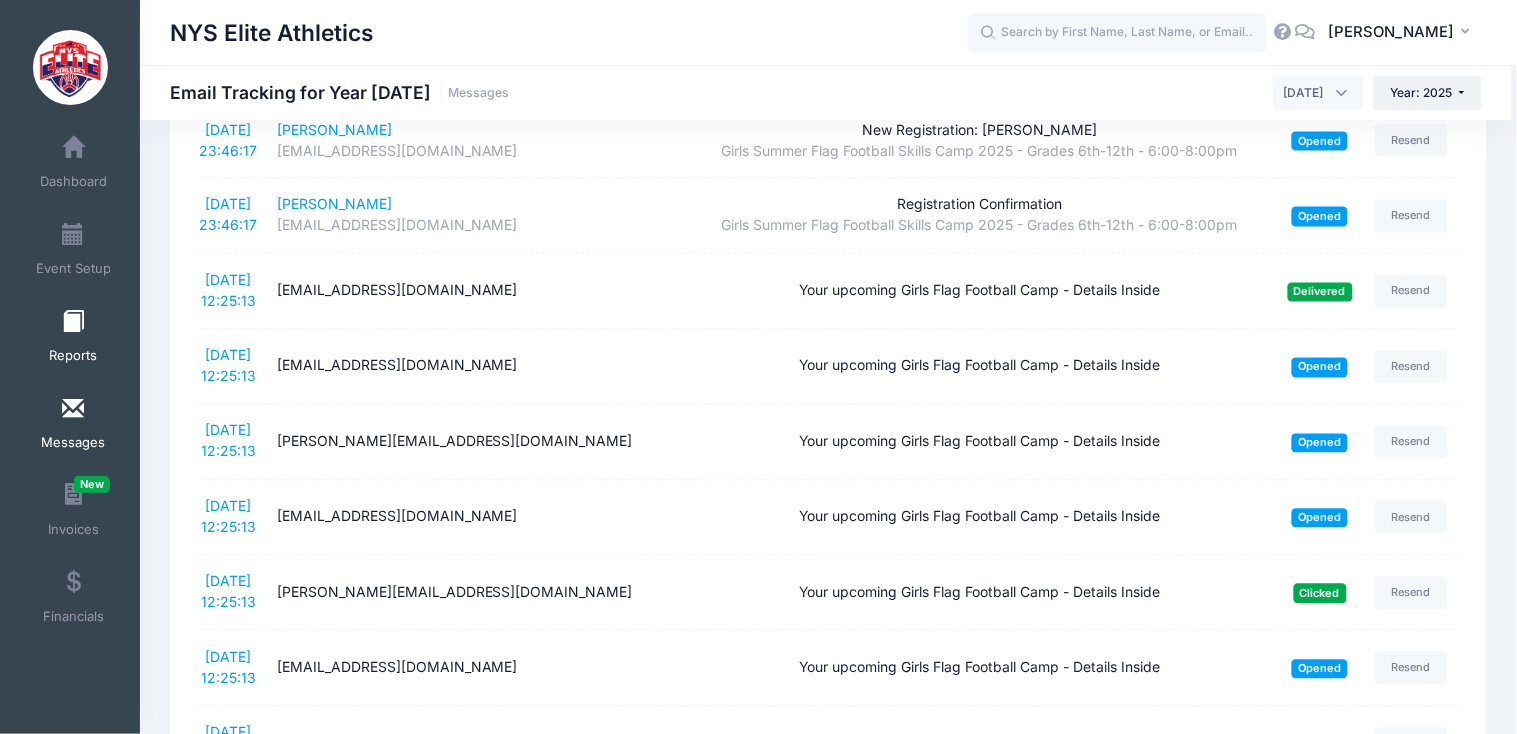 click on "Reports" at bounding box center (73, 339) 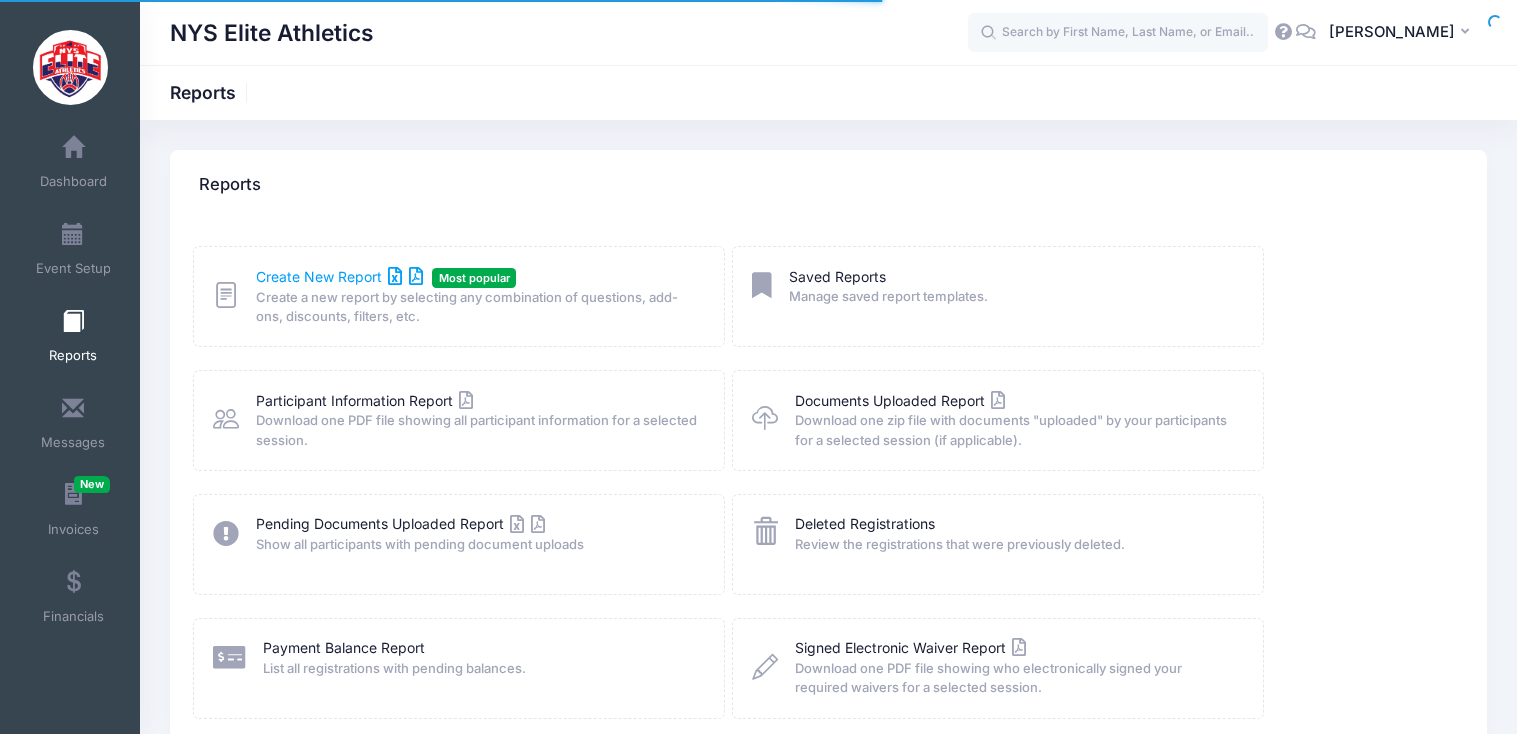click on "Create New Report" at bounding box center [339, 276] 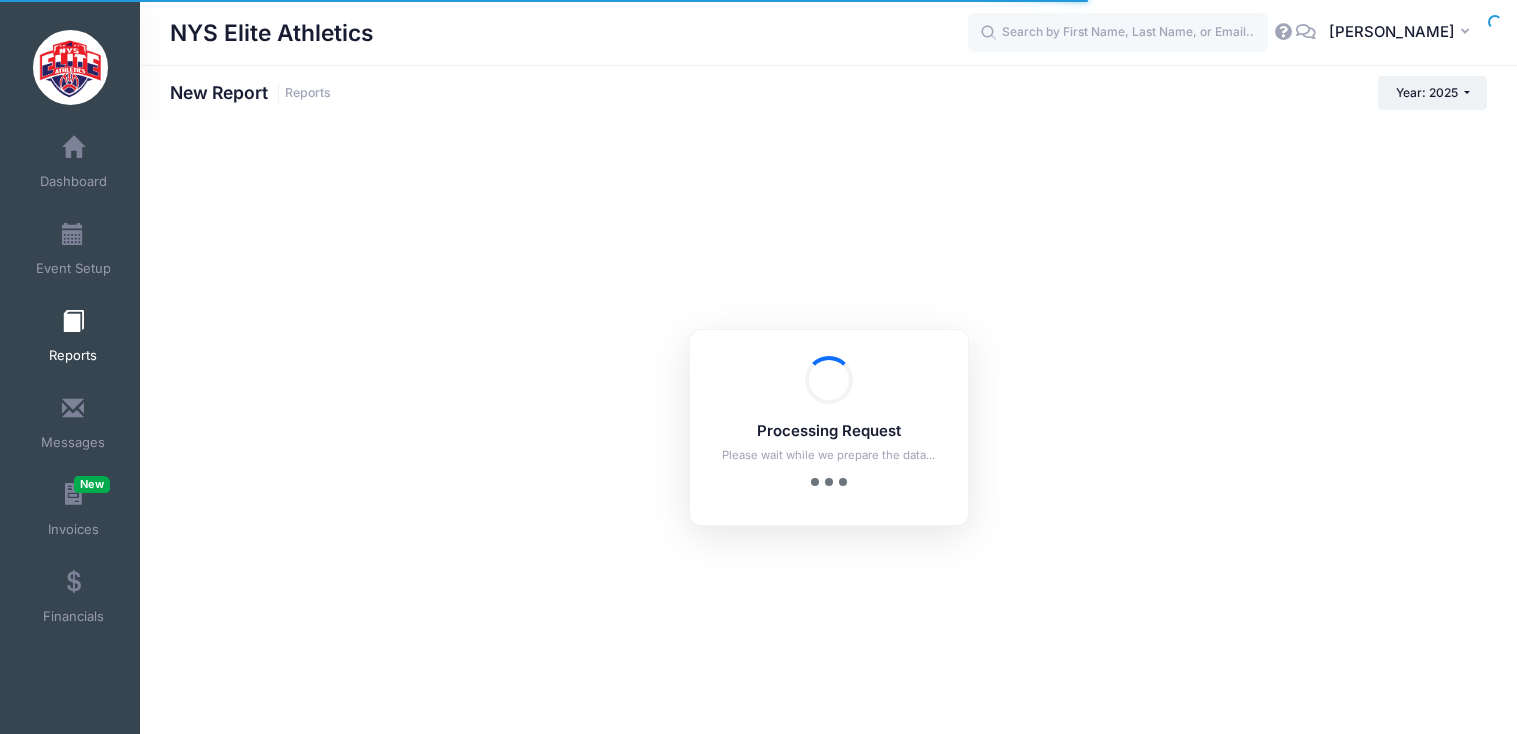 scroll, scrollTop: 0, scrollLeft: 0, axis: both 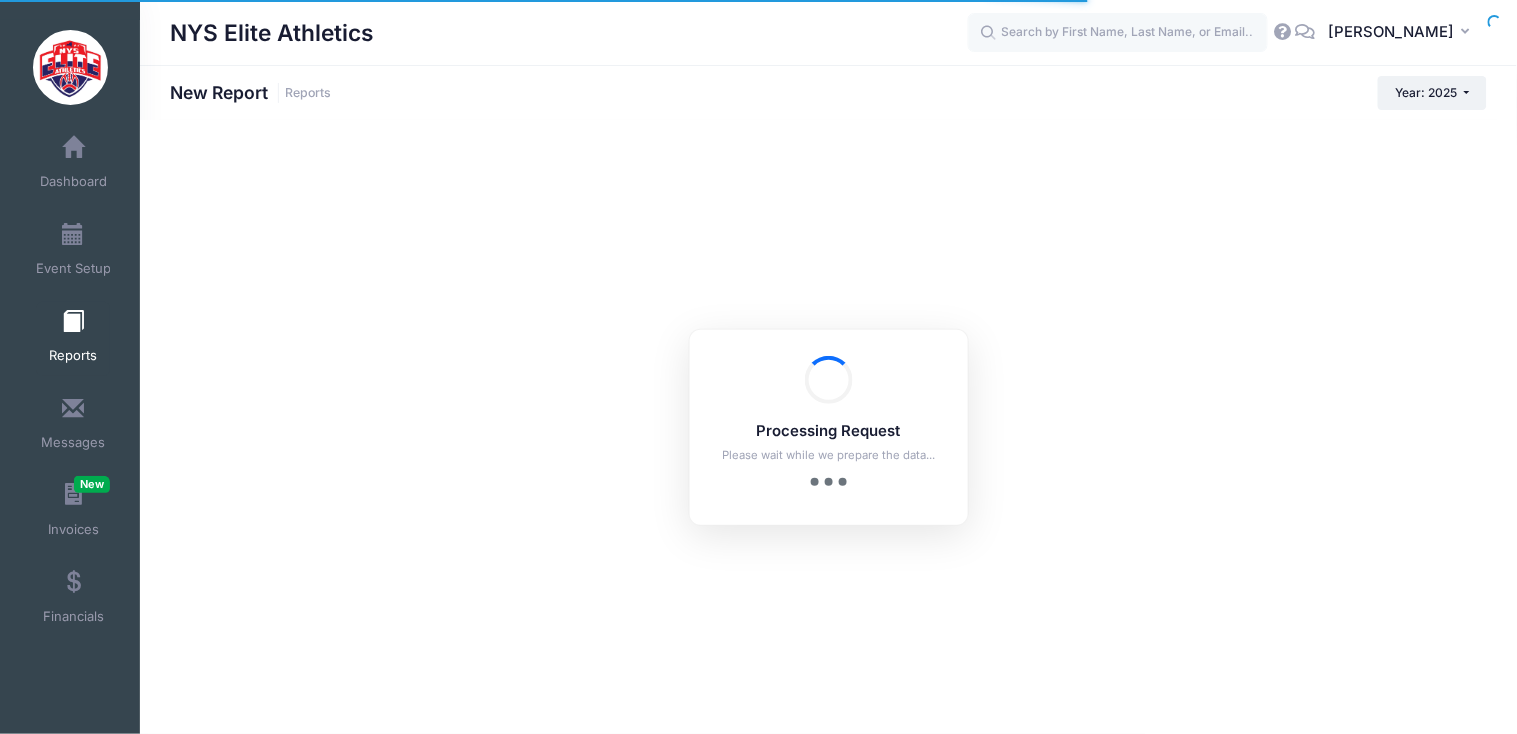 checkbox on "true" 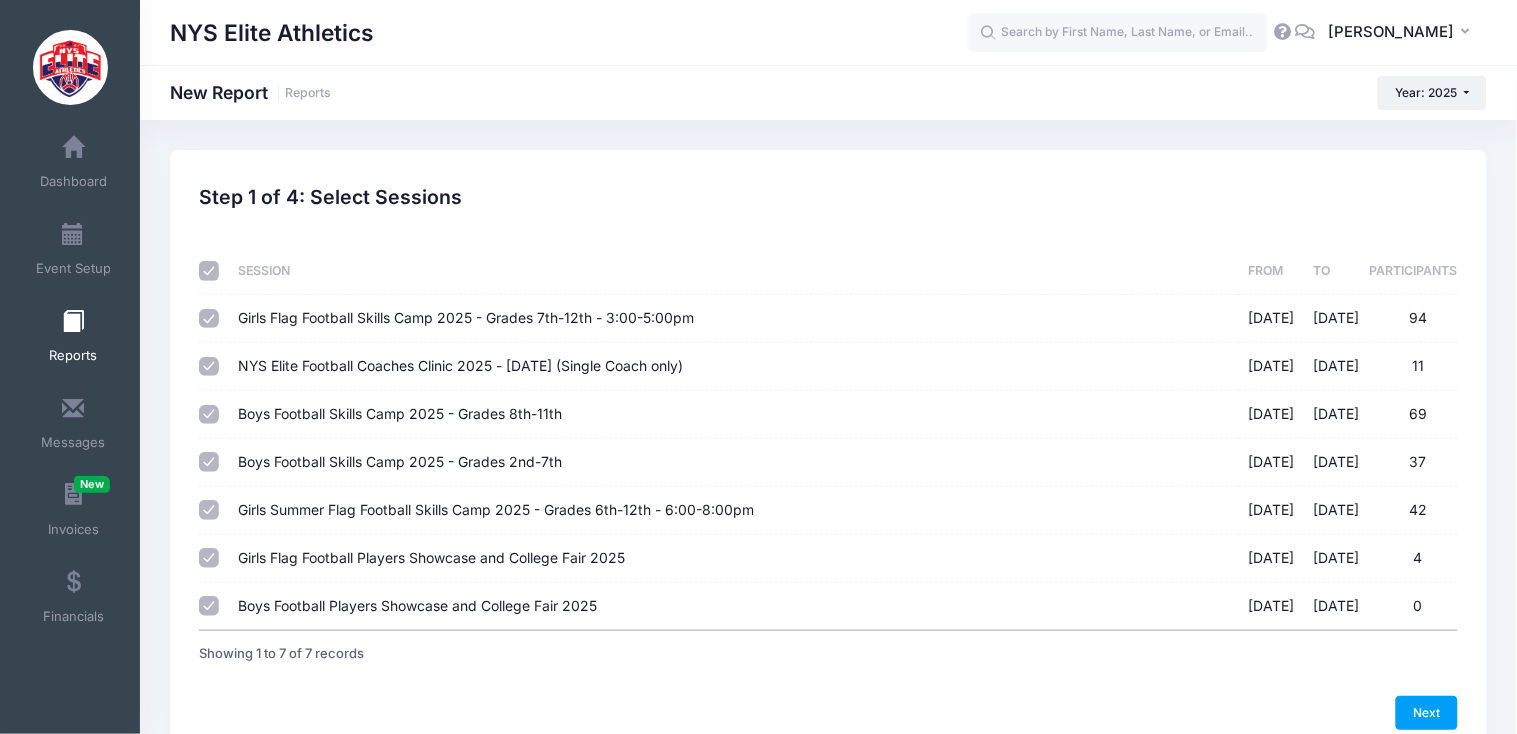 click at bounding box center [209, 271] 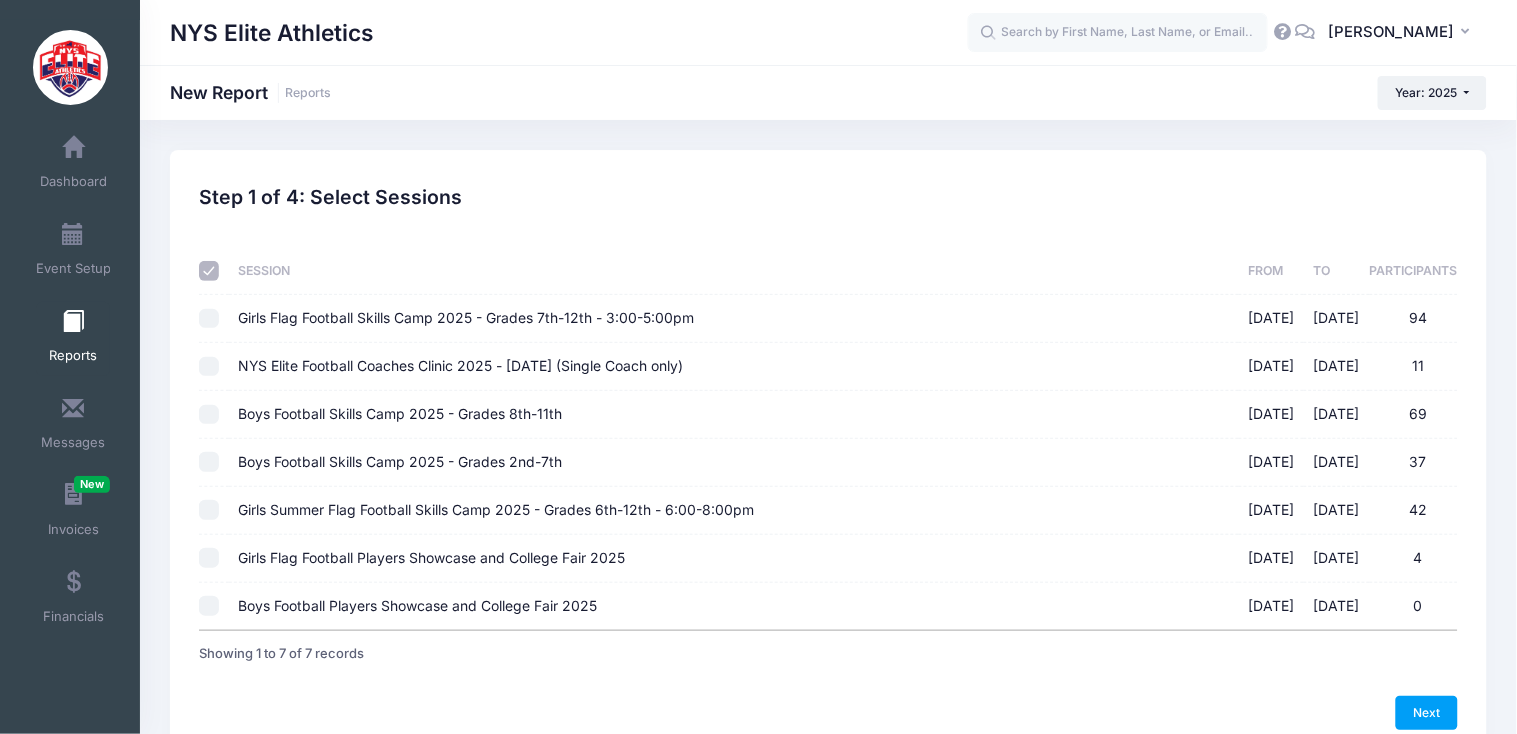 checkbox on "false" 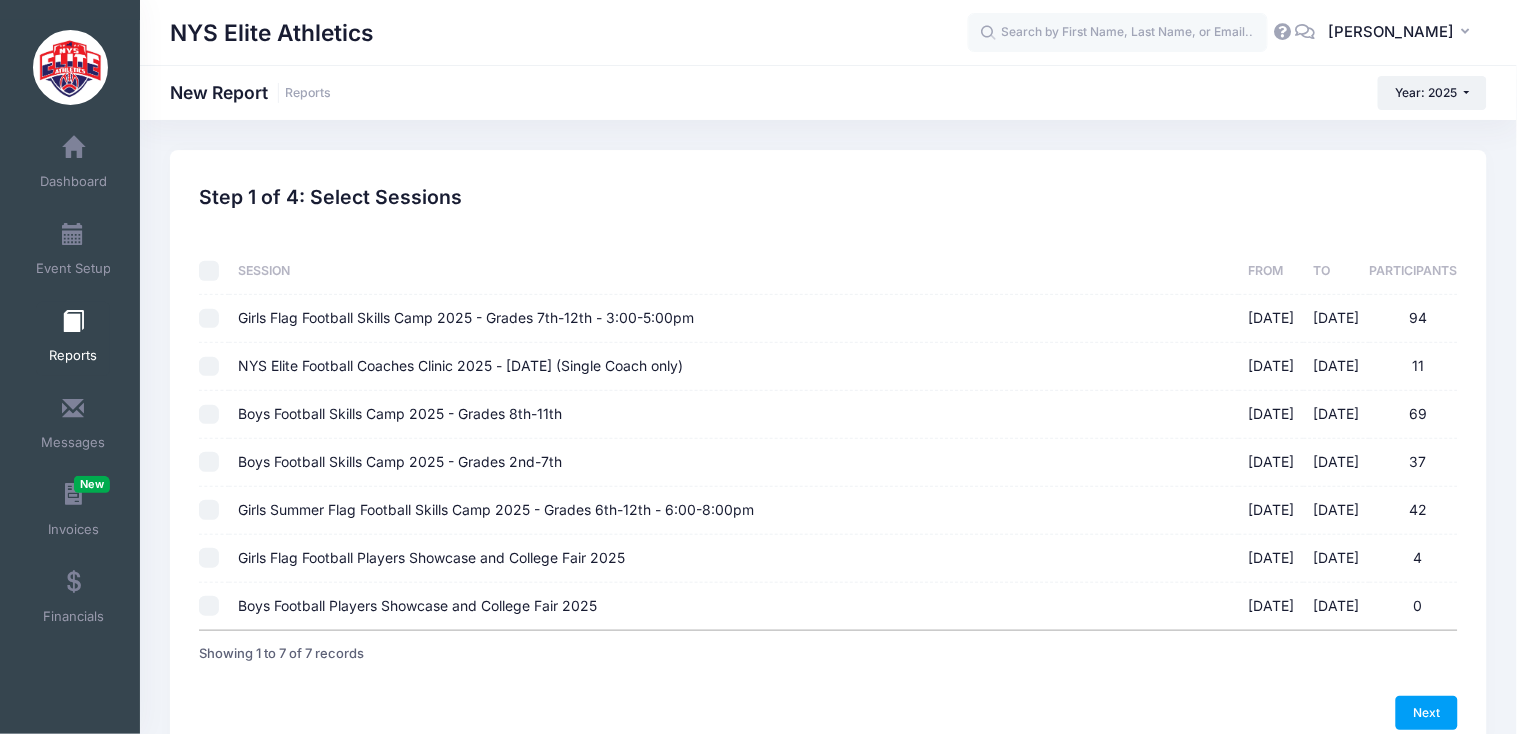 checkbox on "false" 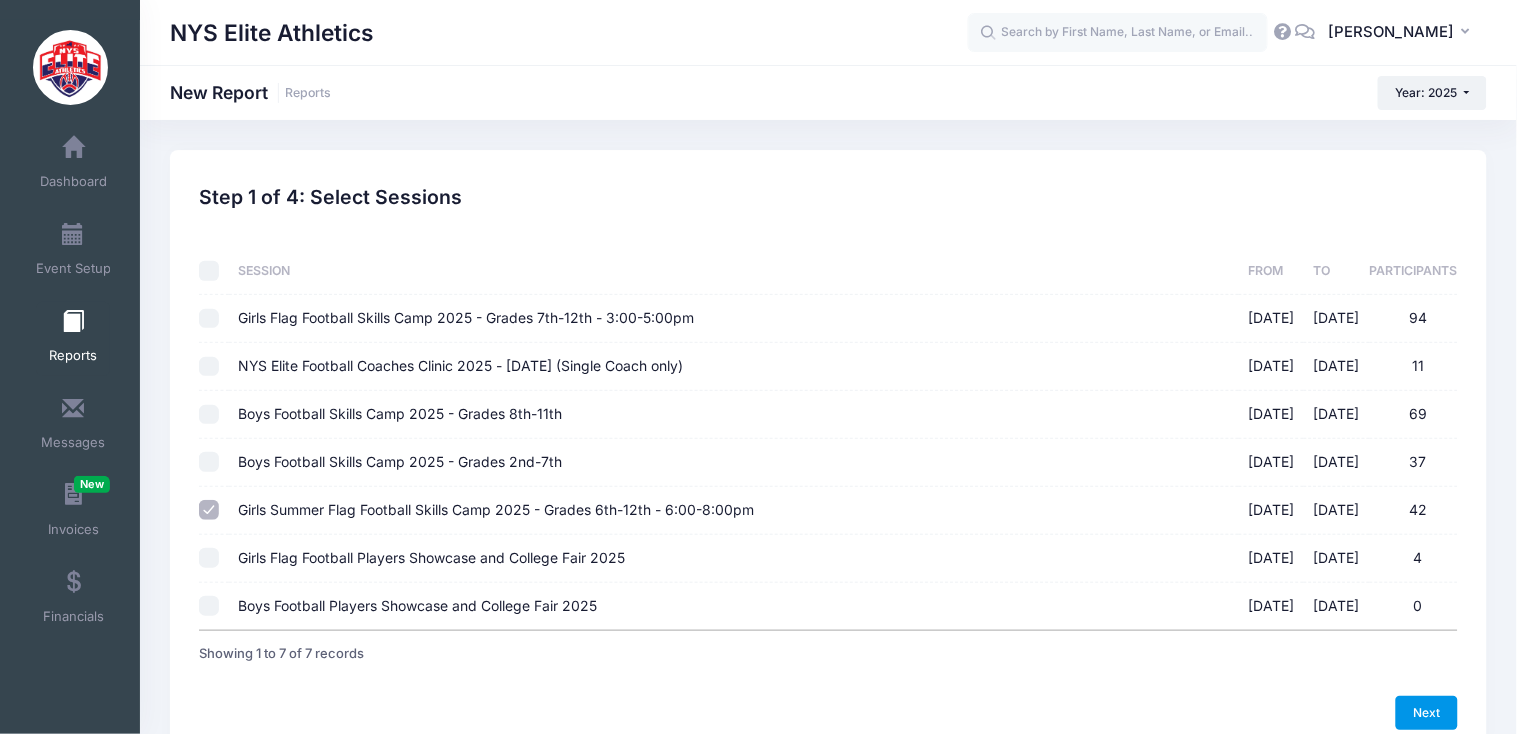 click on "Next" at bounding box center (1427, 713) 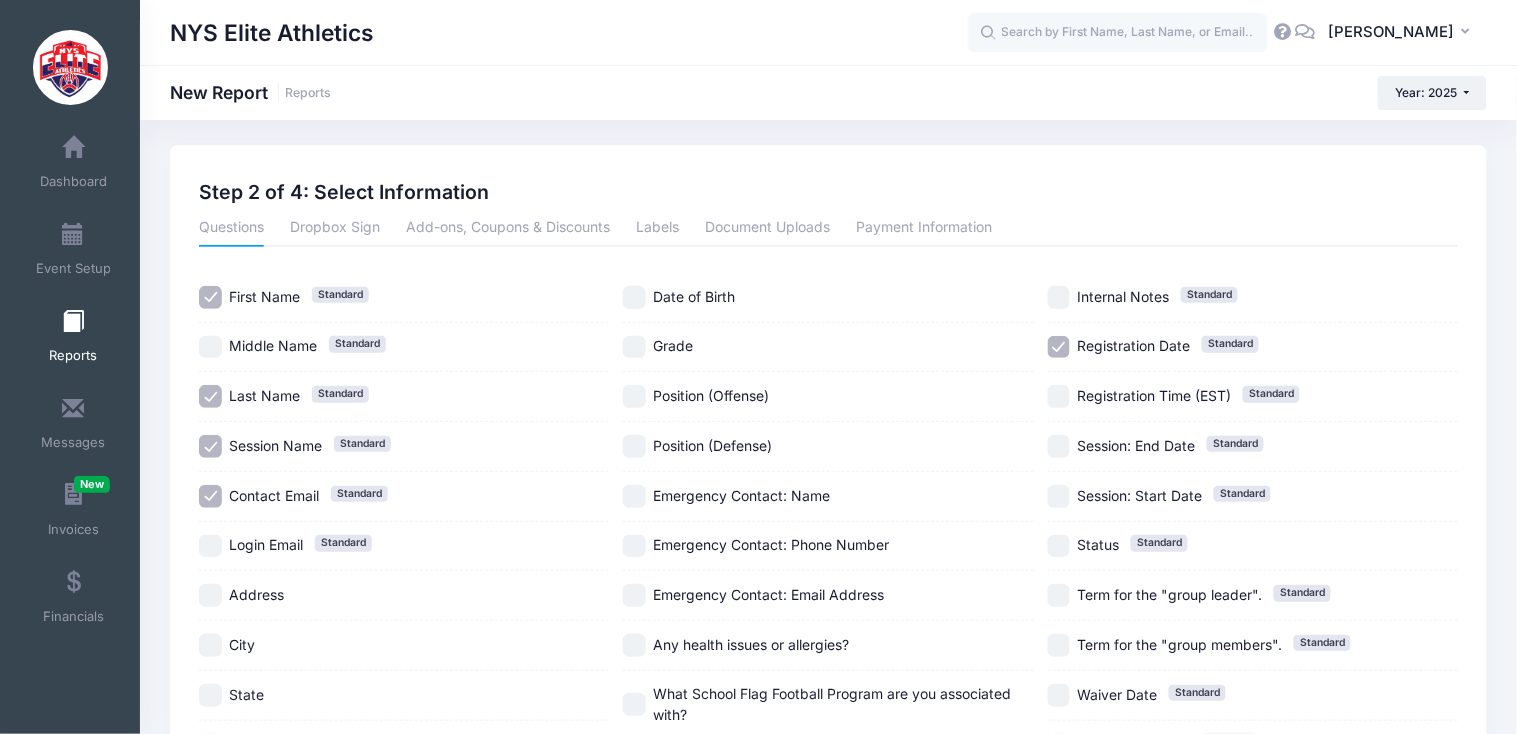 scroll, scrollTop: 0, scrollLeft: 0, axis: both 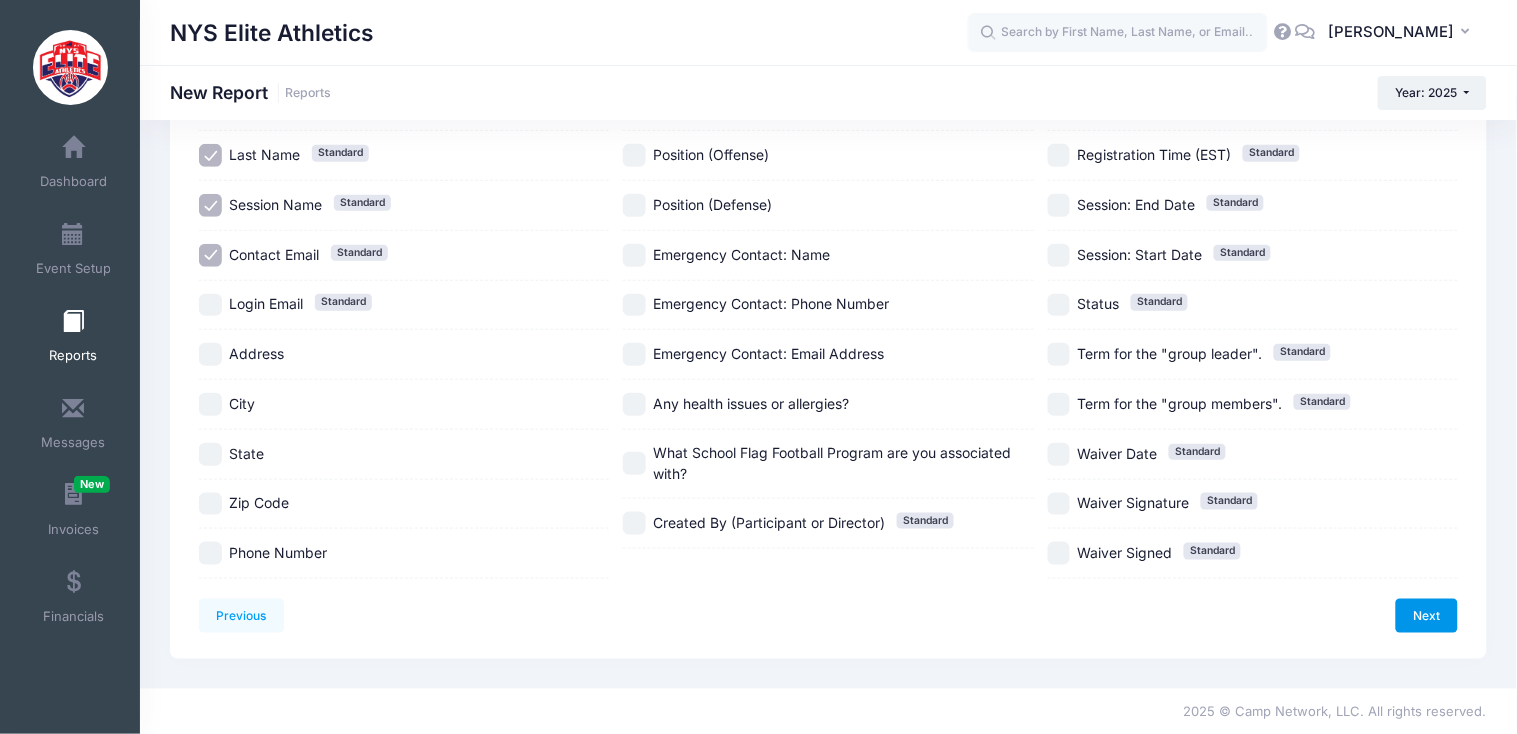 click on "Next" at bounding box center [1427, 616] 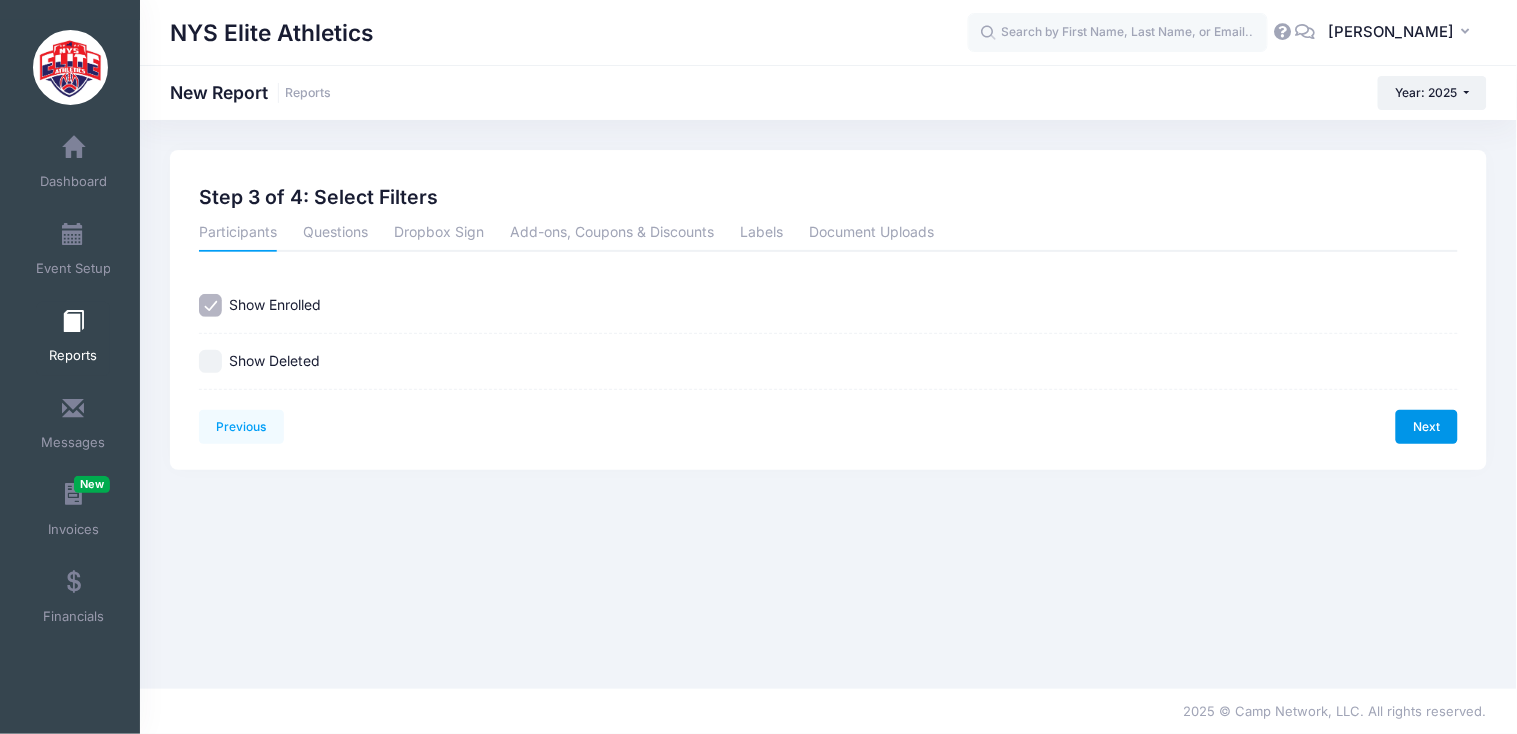 scroll, scrollTop: 0, scrollLeft: 0, axis: both 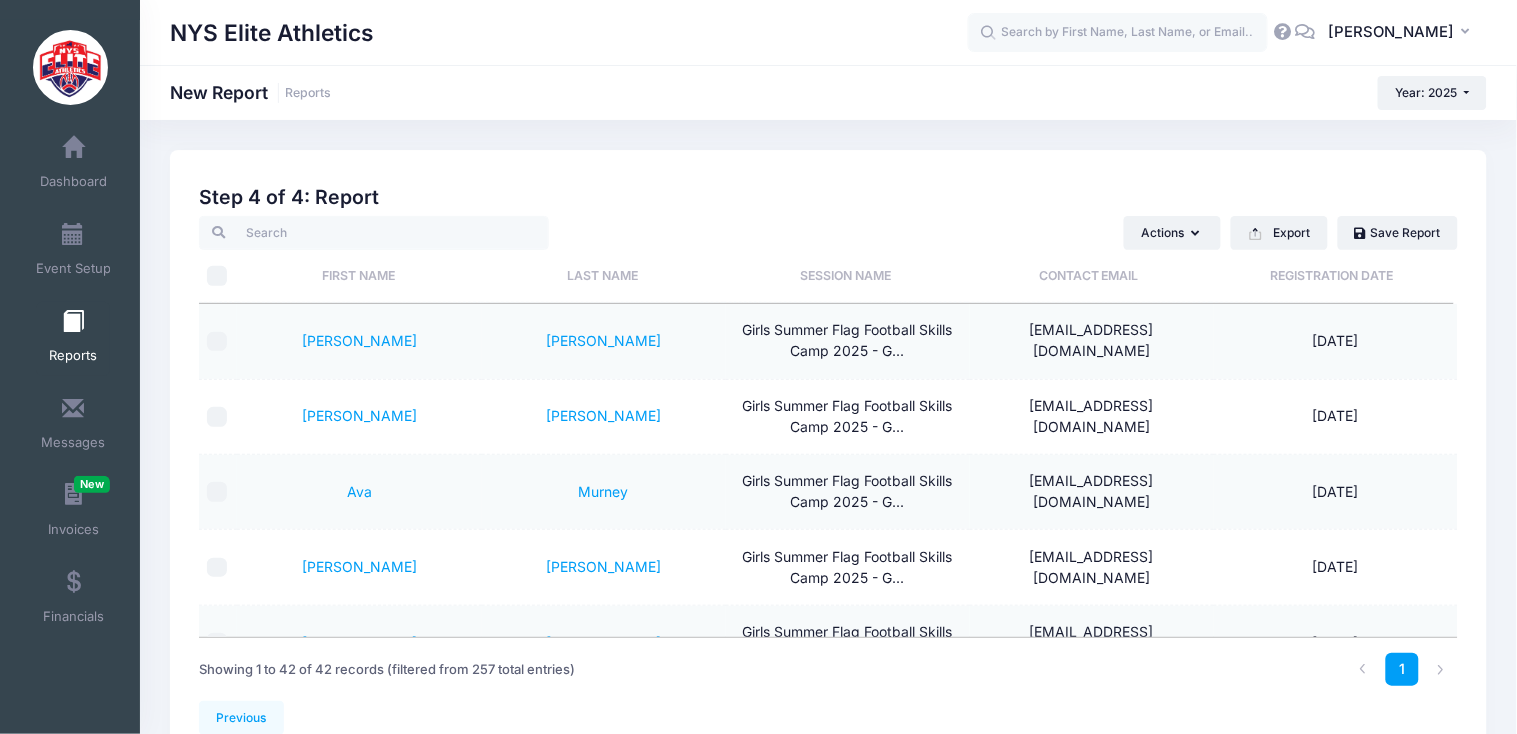 click at bounding box center (217, 276) 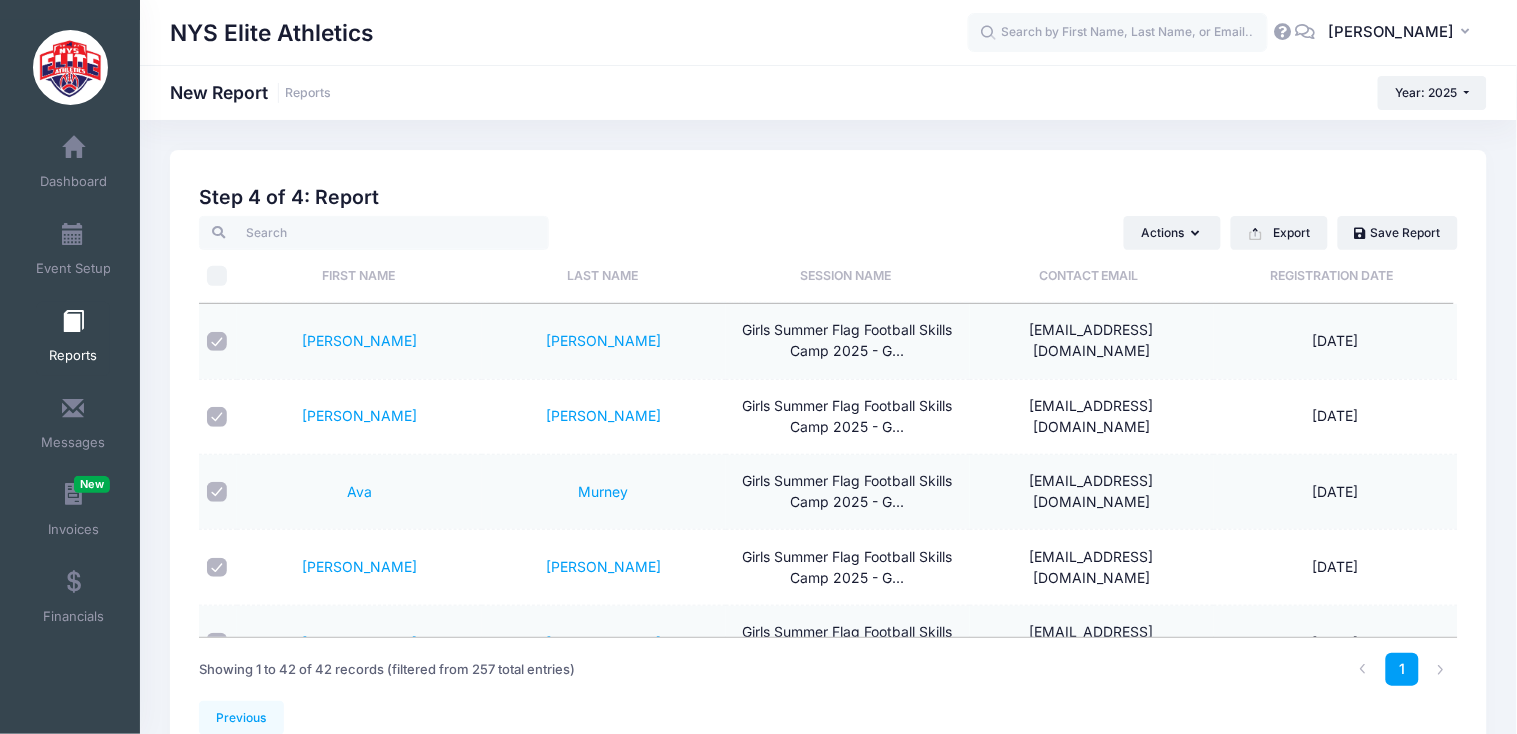 checkbox on "true" 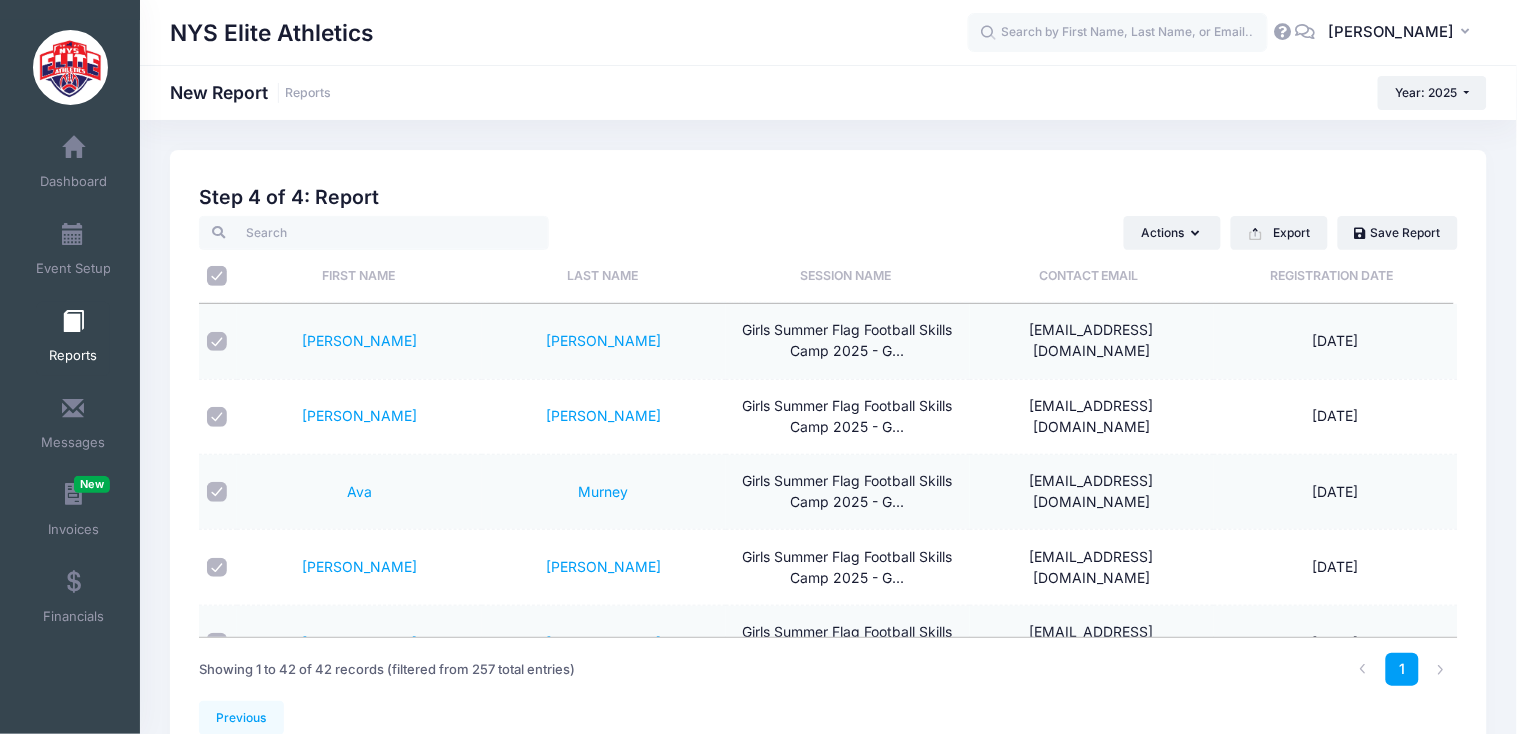 checkbox on "true" 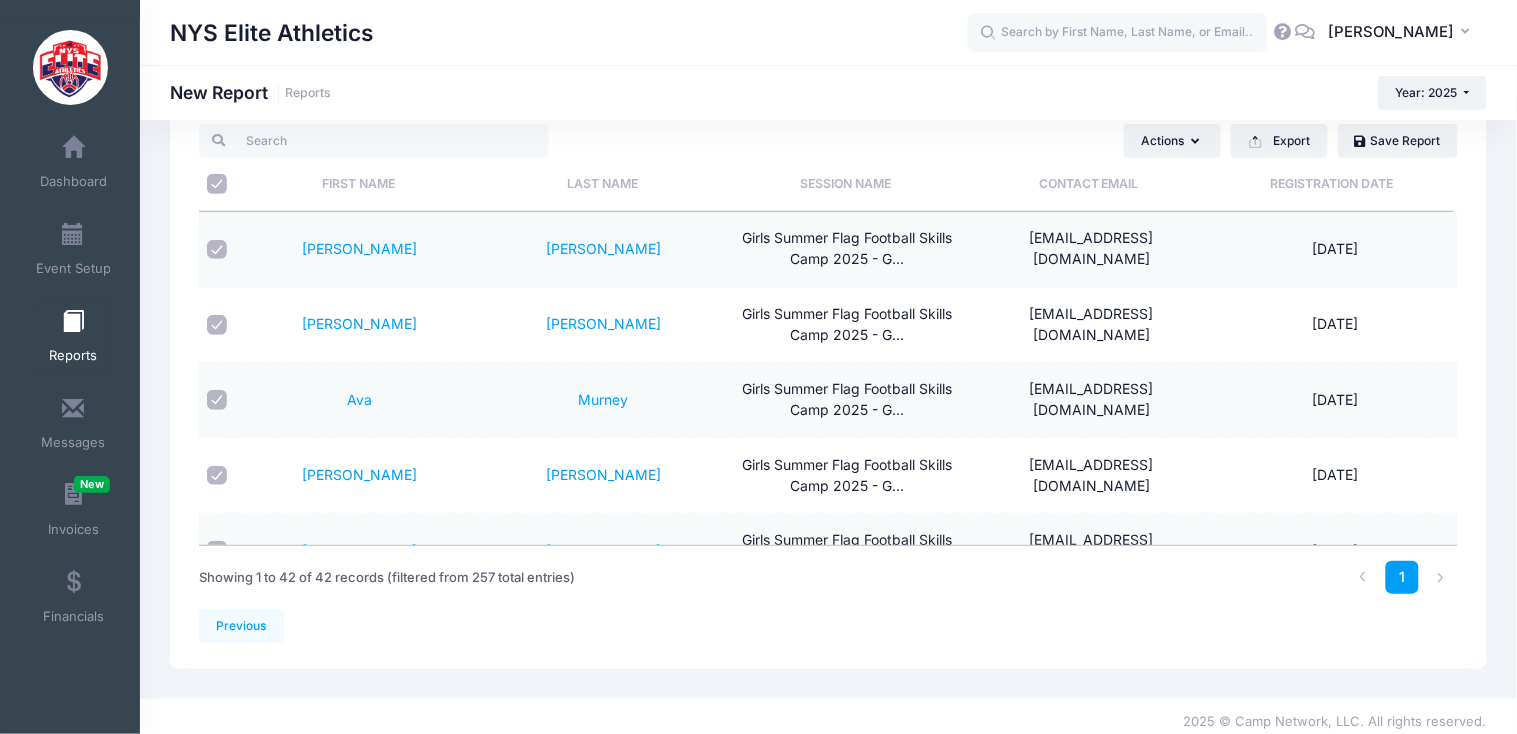 scroll, scrollTop: 102, scrollLeft: 0, axis: vertical 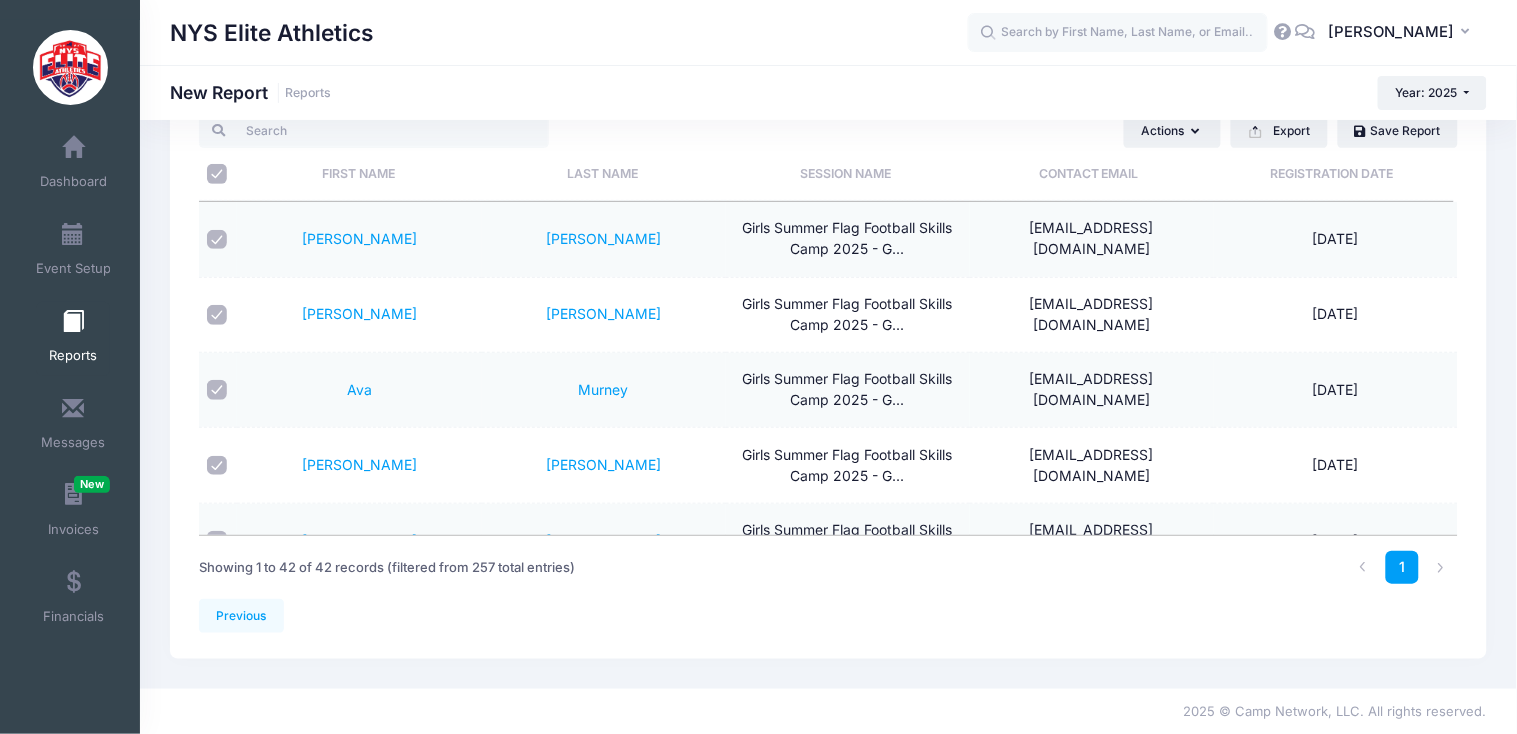 drag, startPoint x: 1459, startPoint y: 226, endPoint x: 1459, endPoint y: 293, distance: 67 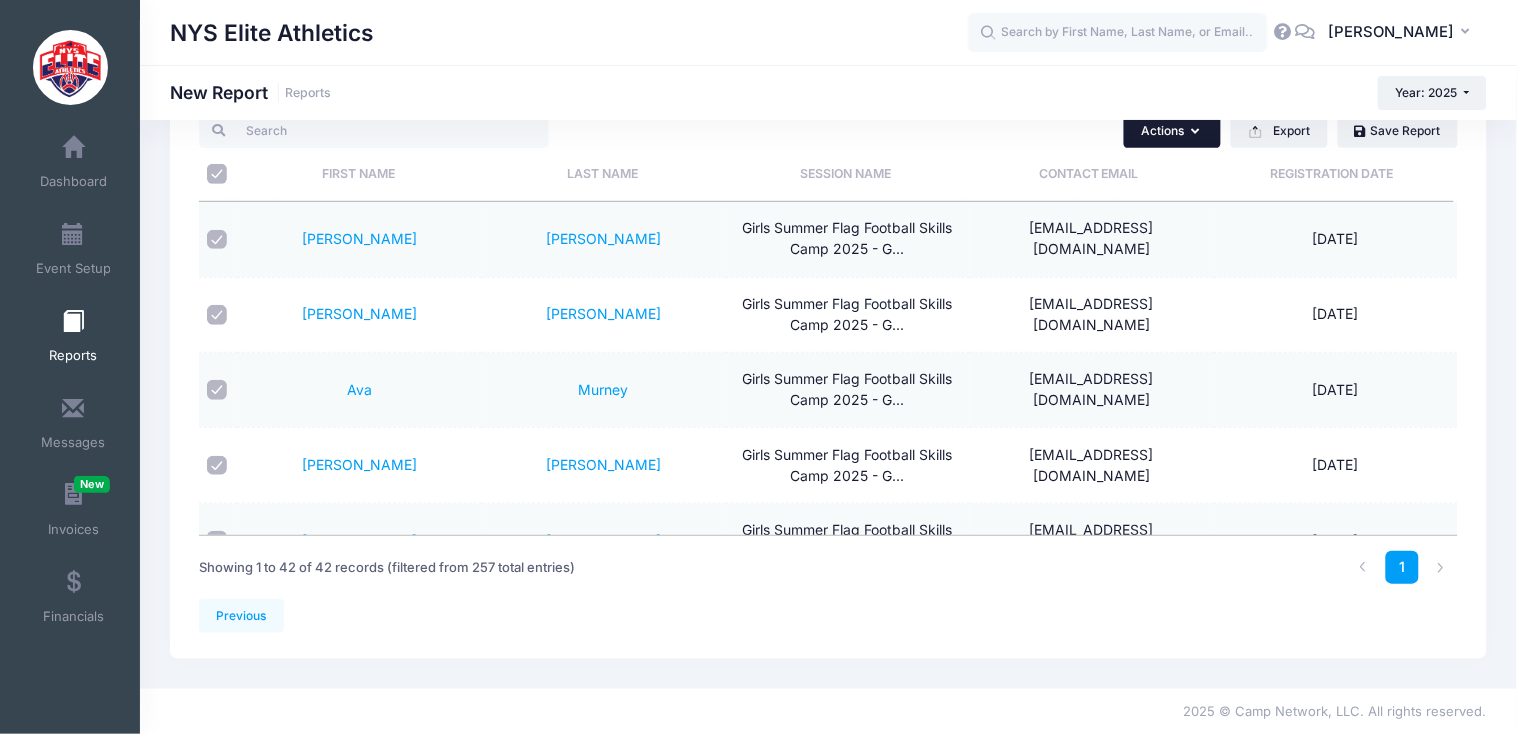 click at bounding box center (1197, 132) 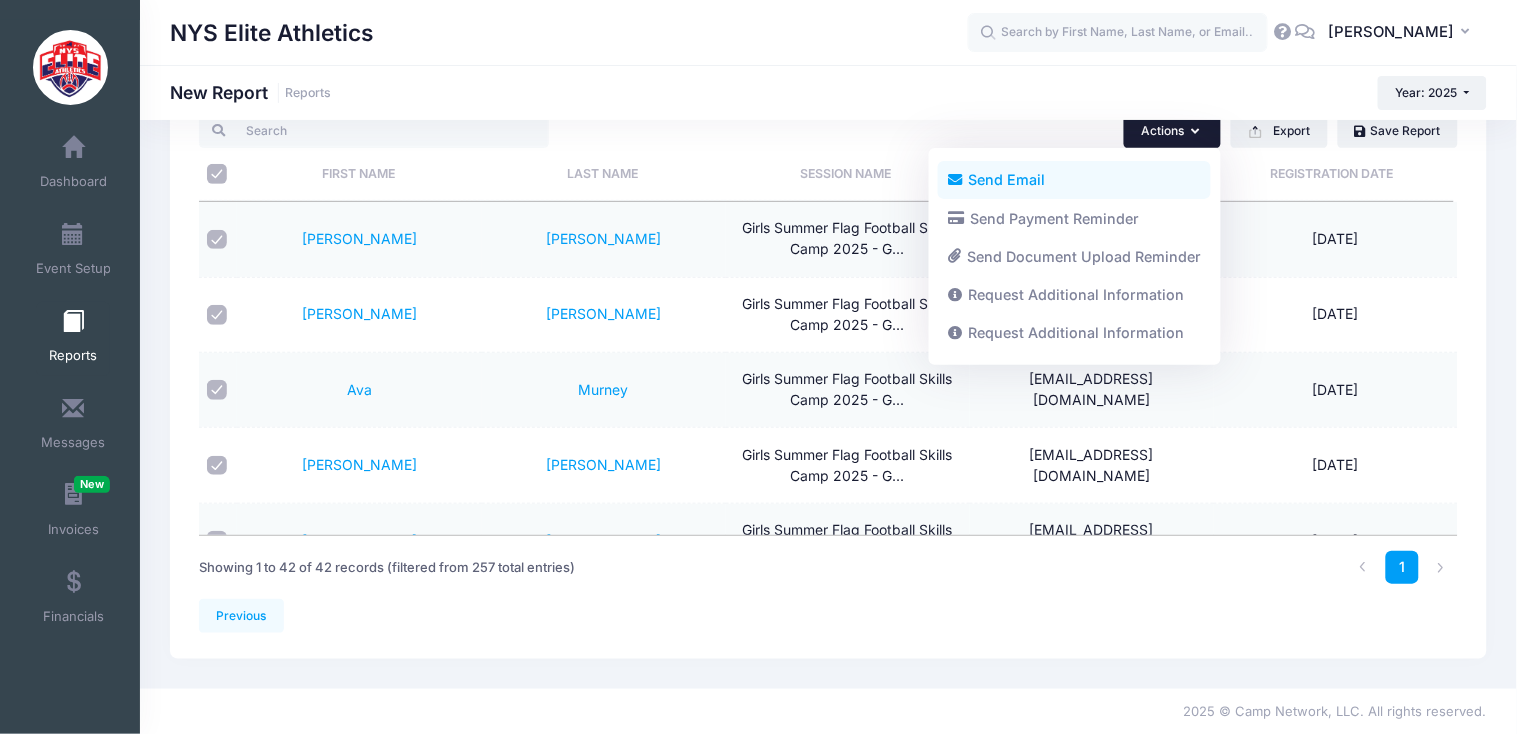 click on "Send Email" at bounding box center (1074, 180) 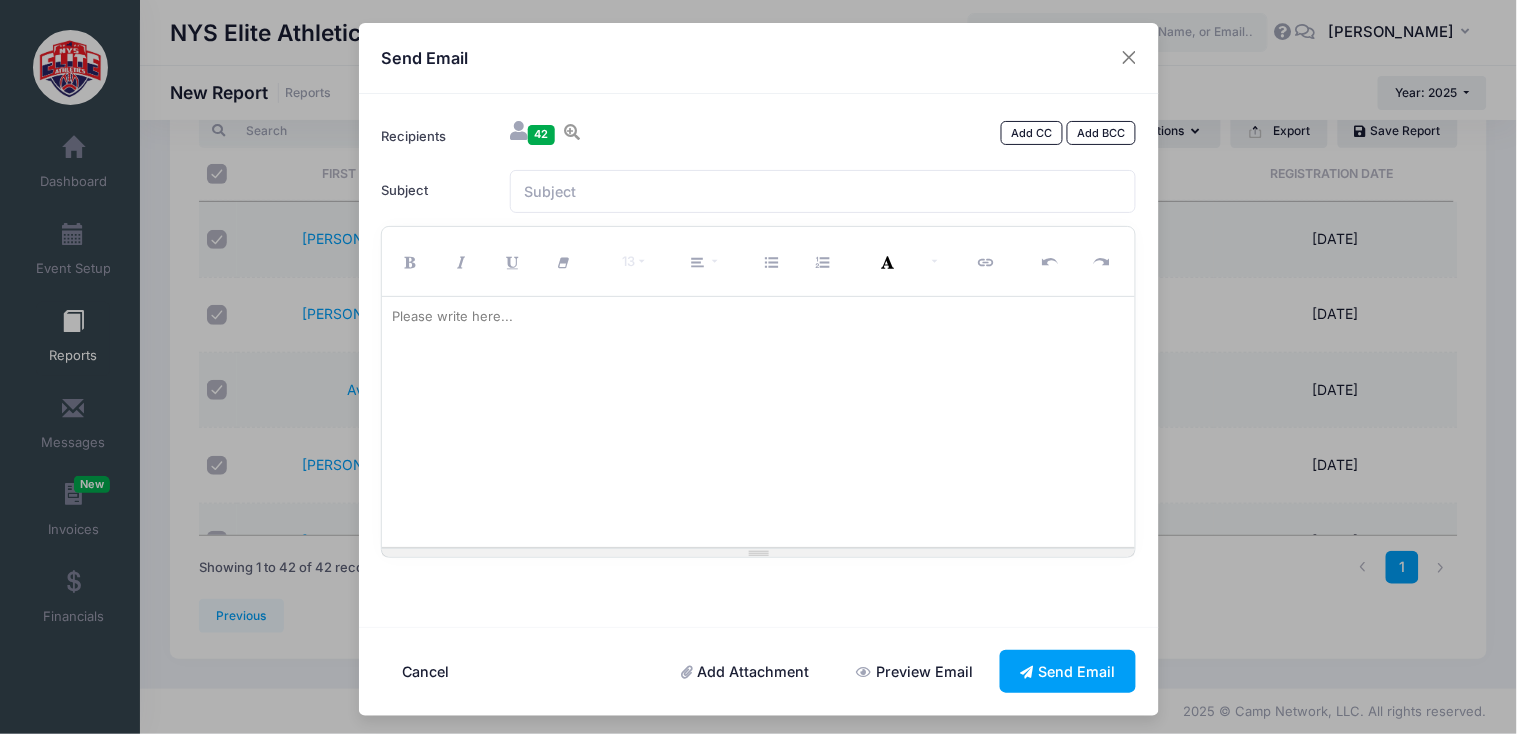 click at bounding box center (758, 317) 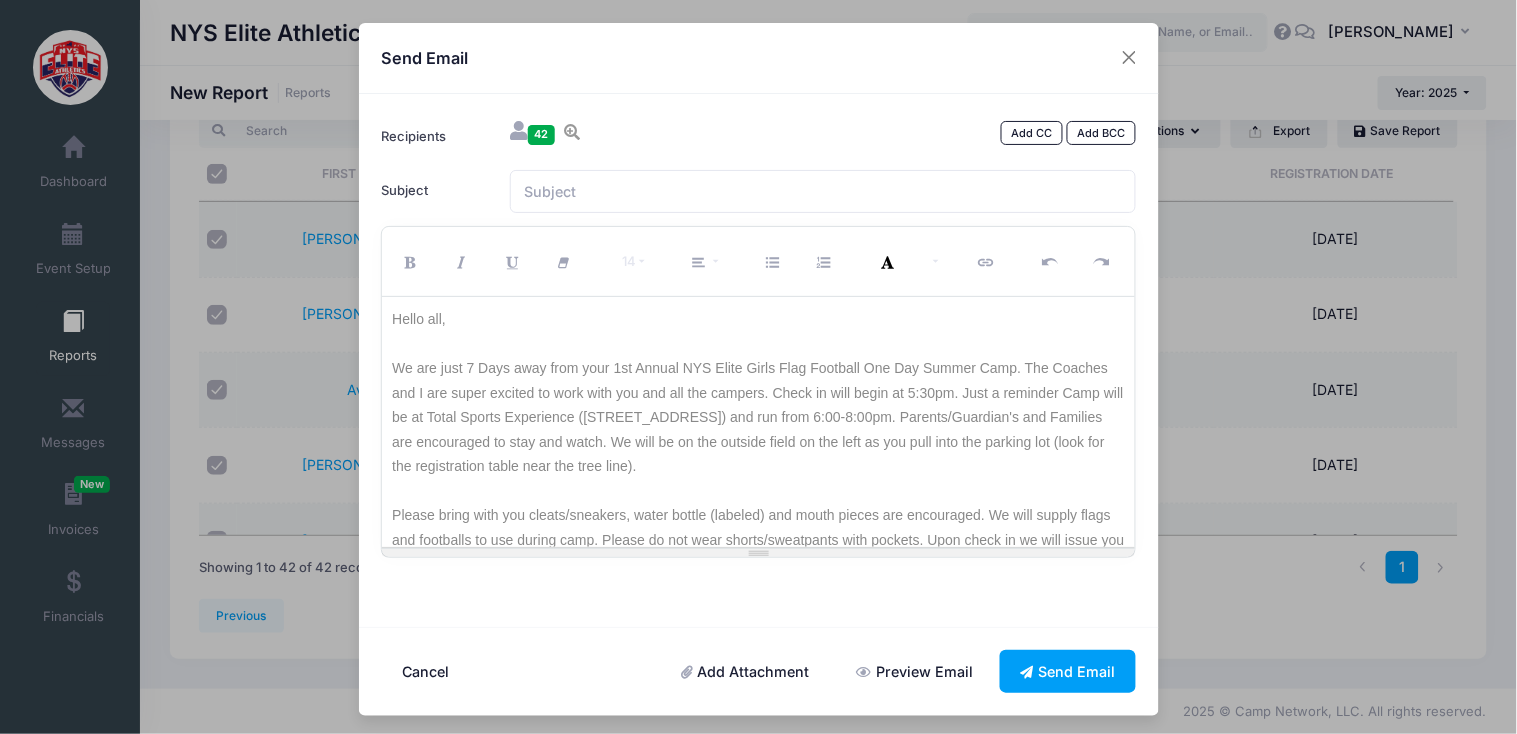 scroll, scrollTop: 172, scrollLeft: 0, axis: vertical 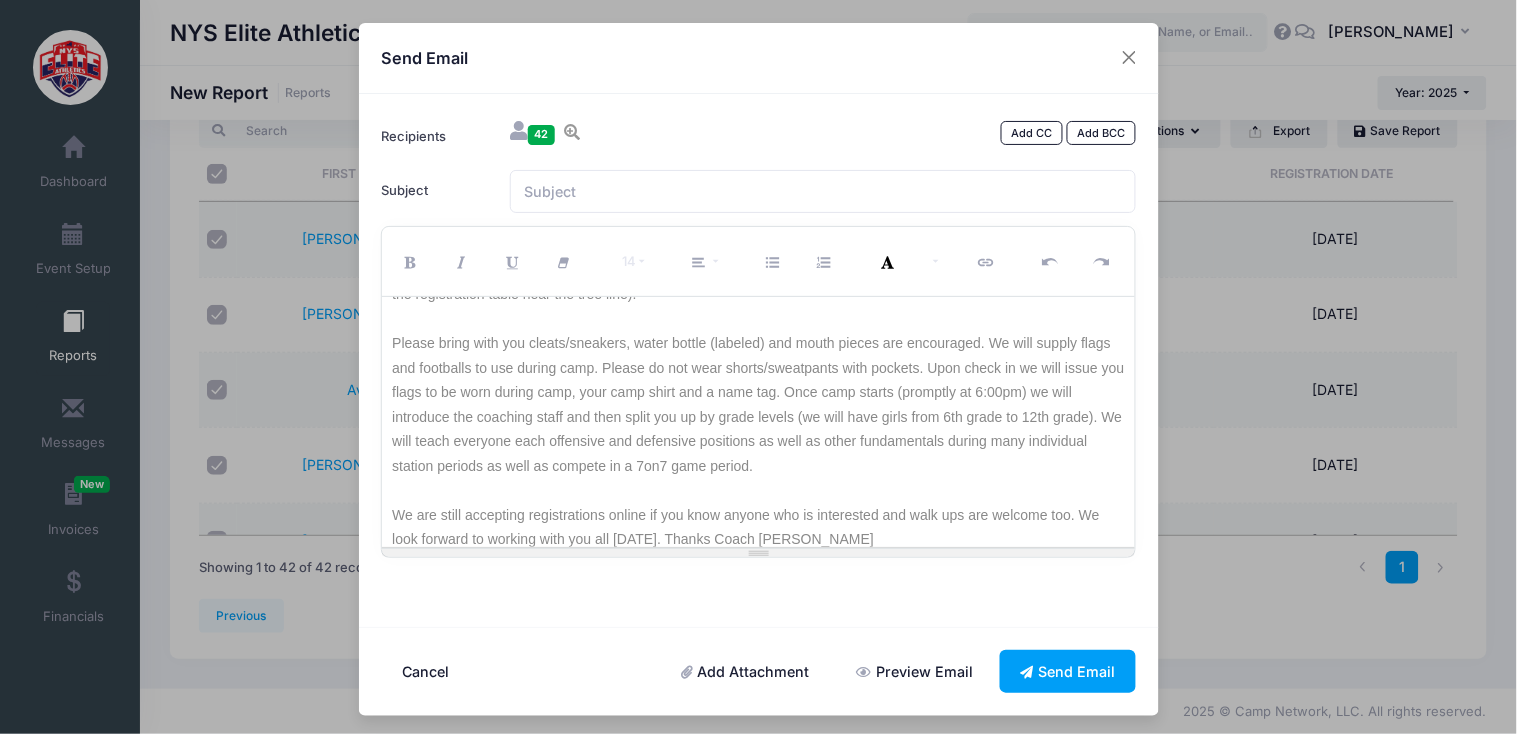 click on "Please bring with you cleats/sneakers, water bottle (labeled) and mouth pieces are encouraged. We will supply flags and footballs to use during camp. Please do not wear shorts/sweatpants with pockets. Upon check in we will issue you flags to be worn during camp, your camp shirt and a name tag. Once camp starts (promptly at 6:00pm) we will introduce the coaching staff and then split you up by grade levels (we will have girls from 6th grade to 12th grade). We will teach everyone each offensive and defensive positions as well as other fundamentals during many individual station periods as well as compete in a 7on7 game period." at bounding box center (758, 404) 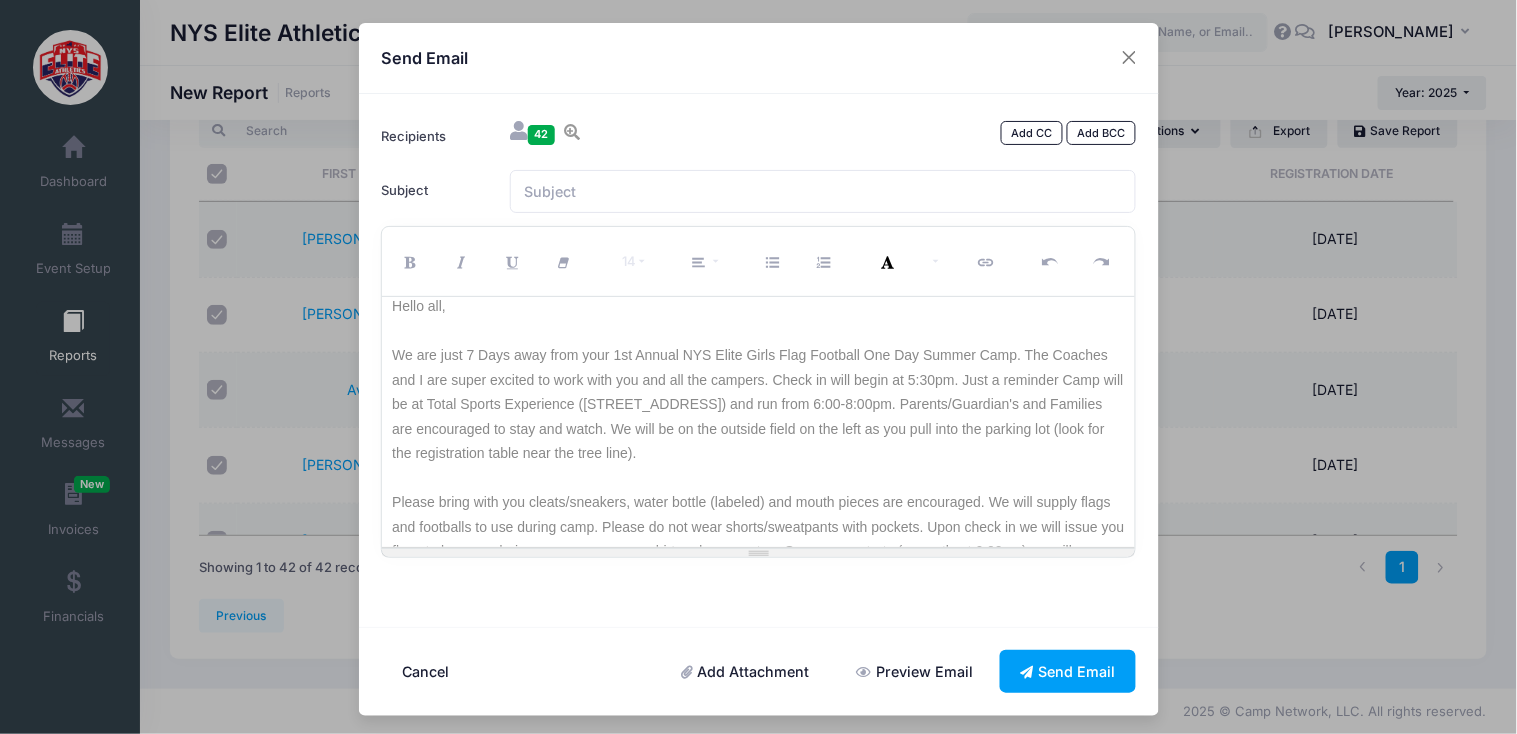 scroll, scrollTop: 13, scrollLeft: 0, axis: vertical 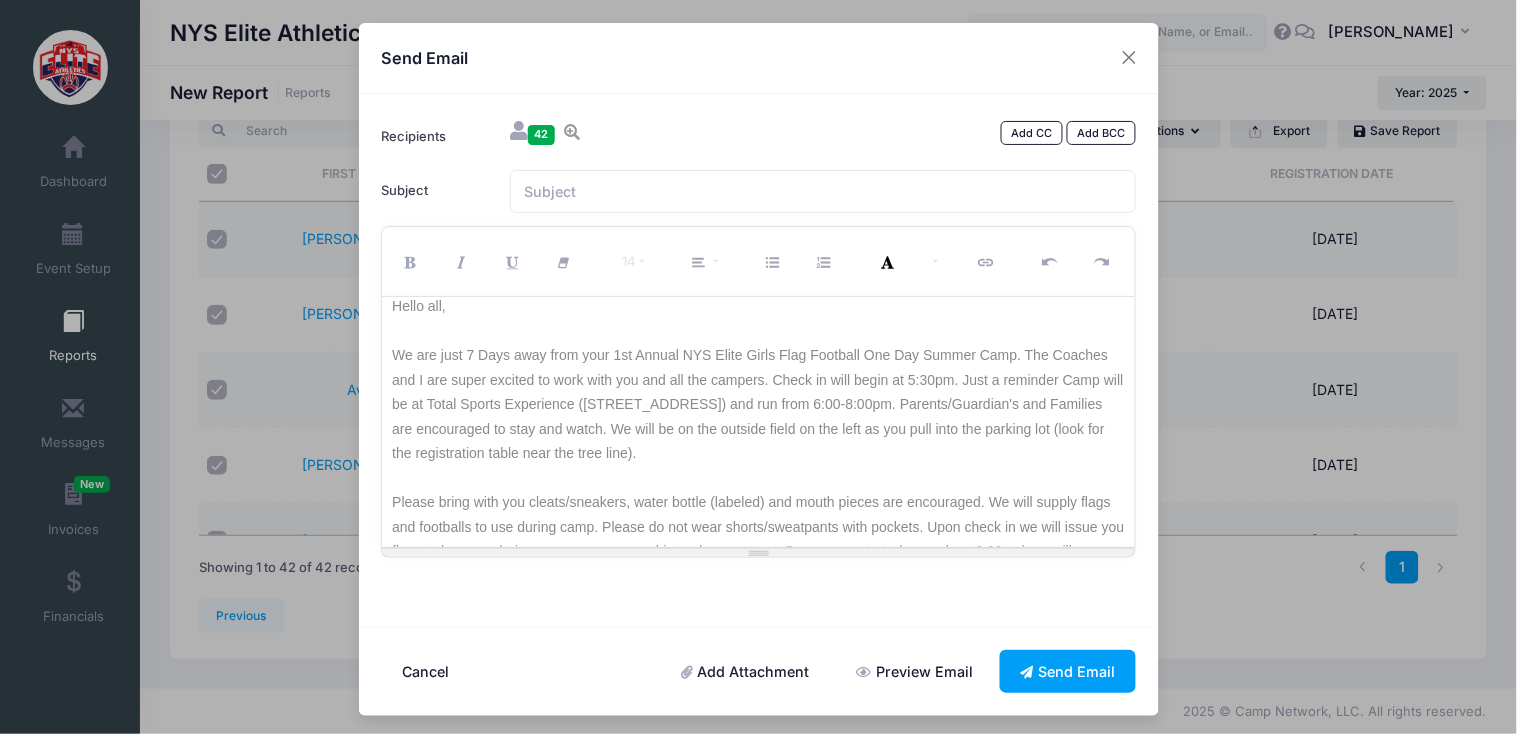 click on "We are just 7 Days away from your 1st Annual NYS Elite Girls Flag Football One Day Summer Camp. The Coaches and I are super excited to work with you and all the campers. Check in will begin at 5:30pm. Just a reminder Camp will be at Total Sports Experience ([STREET_ADDRESS]) and run from 6:00-8:00pm. Parents/Guardian's and Families are encouraged to stay and watch. We will be on the outside field on the left as you pull into the parking lot (look for the registration table near the tree line)." at bounding box center [758, 404] 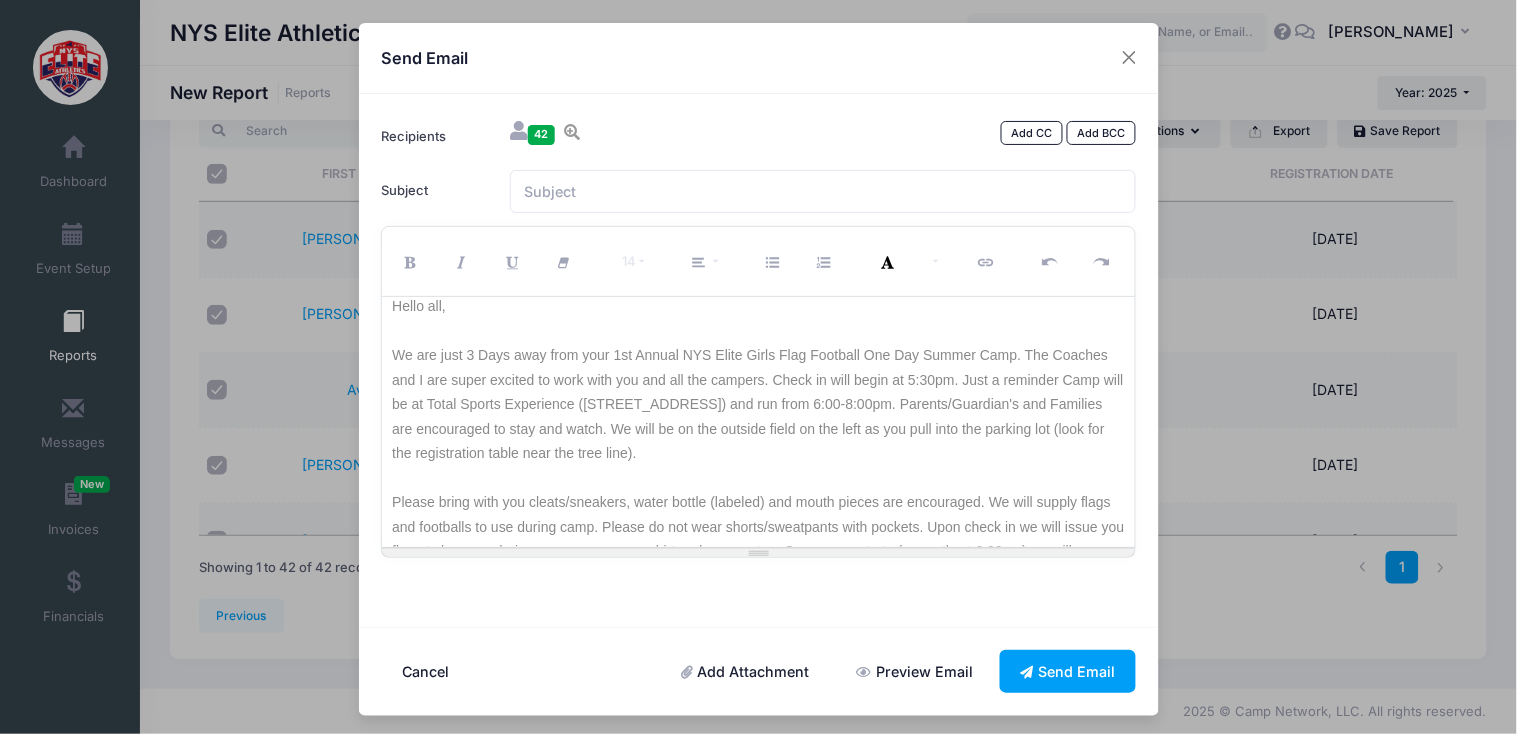 click on "We are just 3 Days away from your 1st Annual NYS Elite Girls Flag Football One Day Summer Camp. The Coaches and I are super excited to work with you and all the campers. Check in will begin at 5:30pm. Just a reminder Camp will be at Total Sports Experience ([STREET_ADDRESS]) and run from 6:00-8:00pm. Parents/Guardian's and Families are encouraged to stay and watch. We will be on the outside field on the left as you pull into the parking lot (look for the registration table near the tree line)." at bounding box center [758, 404] 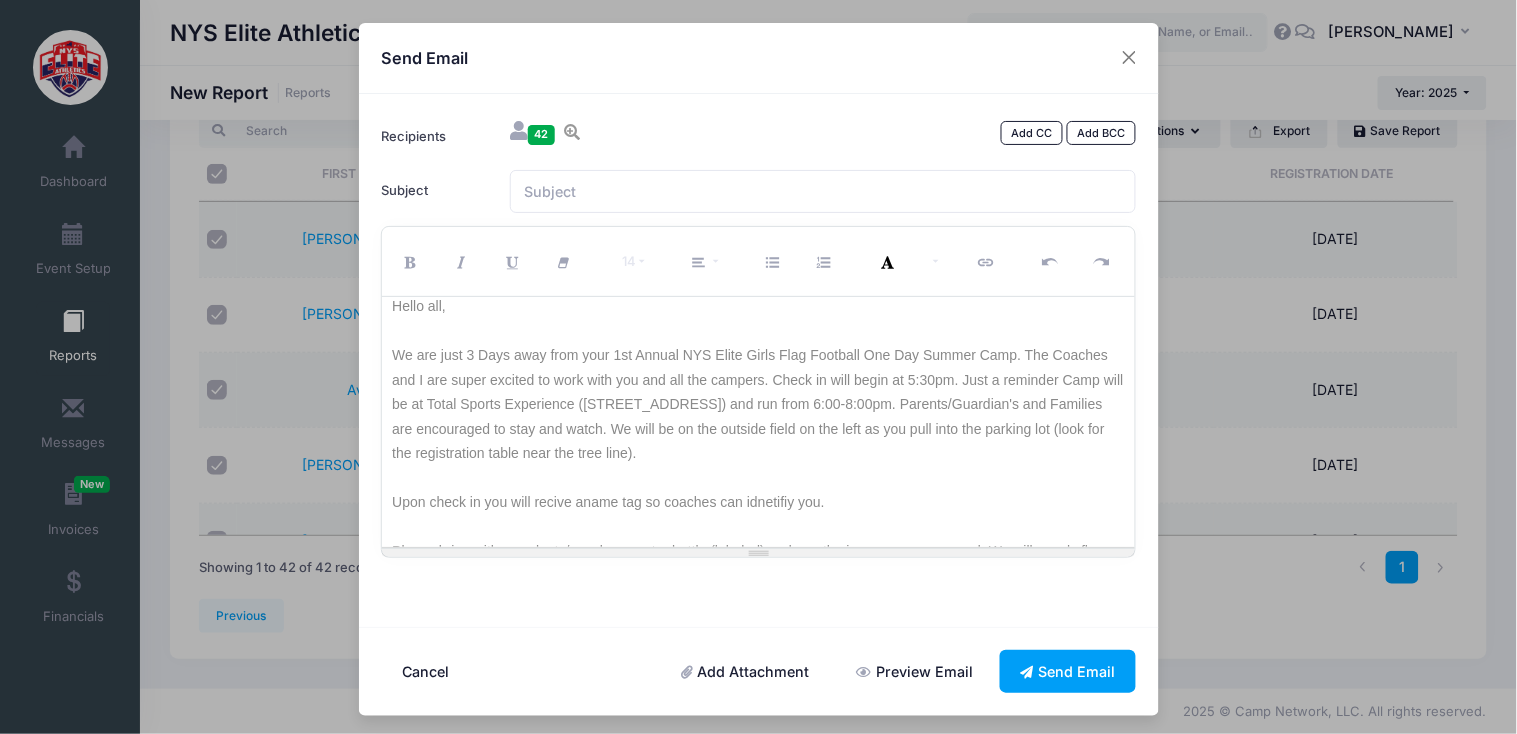 click on "Upon check in you will recive aname tag so coaches can idnetifiy you." at bounding box center [758, 502] 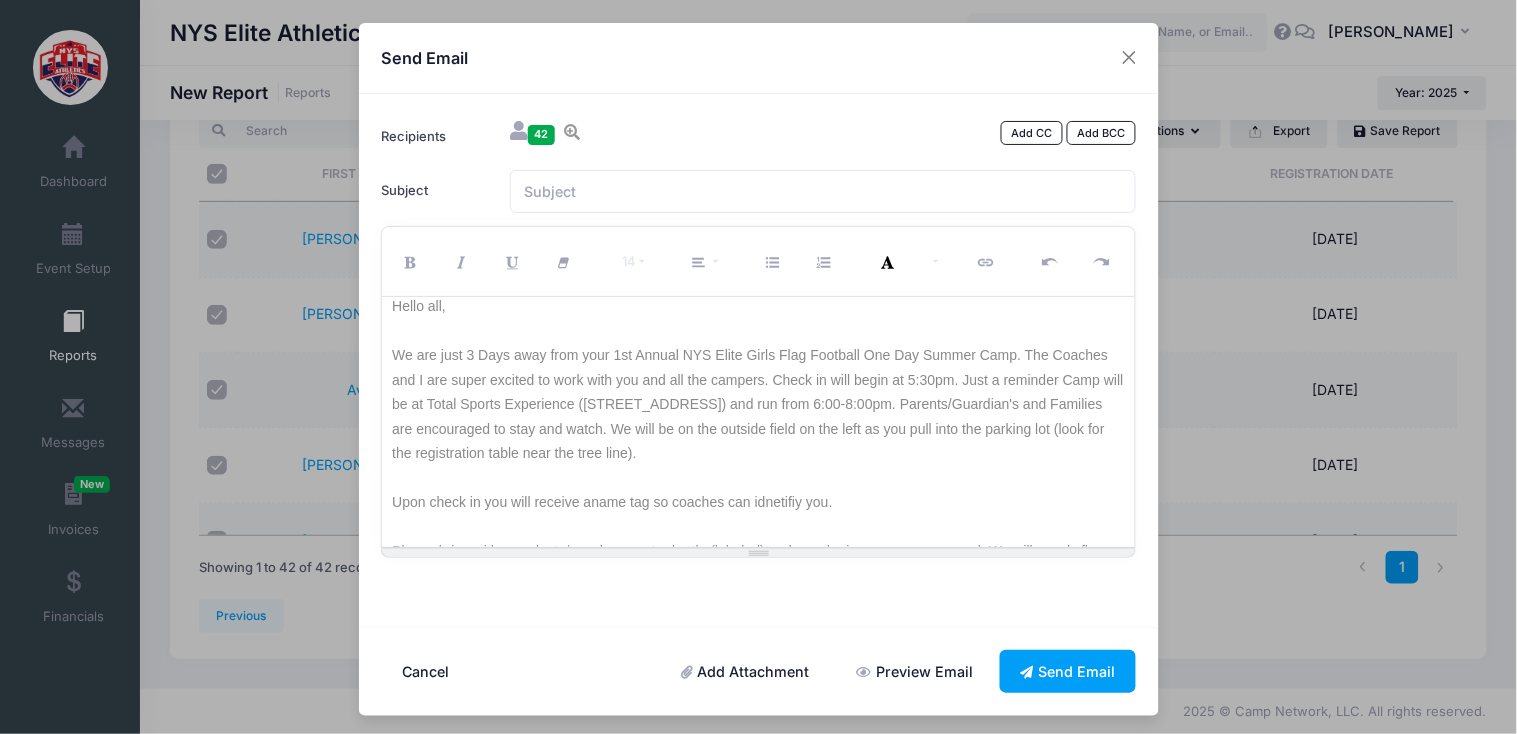 click on "Upon check in you will receive aname tag so coaches can idnetifiy you." at bounding box center [758, 502] 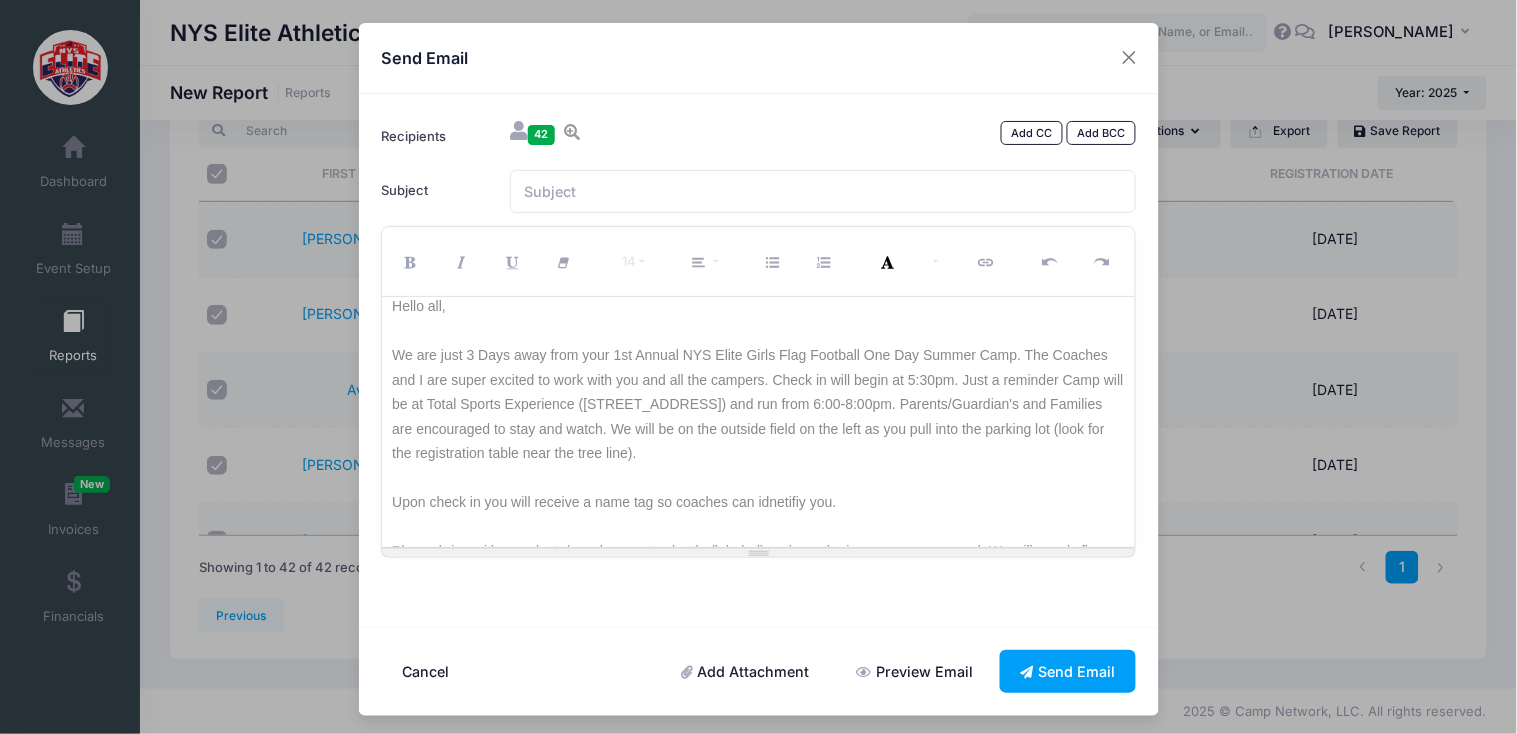 click on "Upon check in you will receive a name tag so coaches can idnetifiy you." at bounding box center (758, 502) 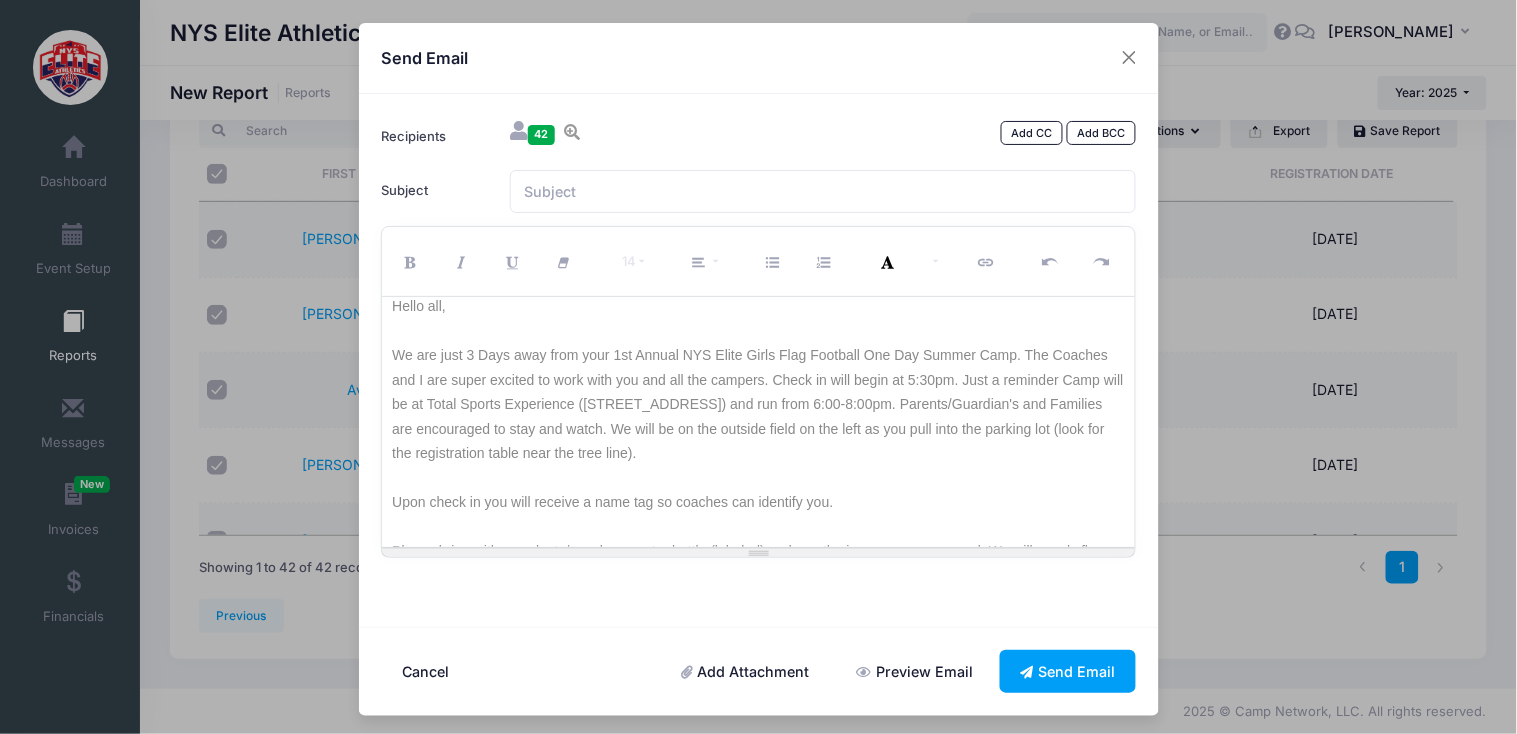 click on "Upon check in you will receive a name tag so coaches can identify you." at bounding box center [758, 502] 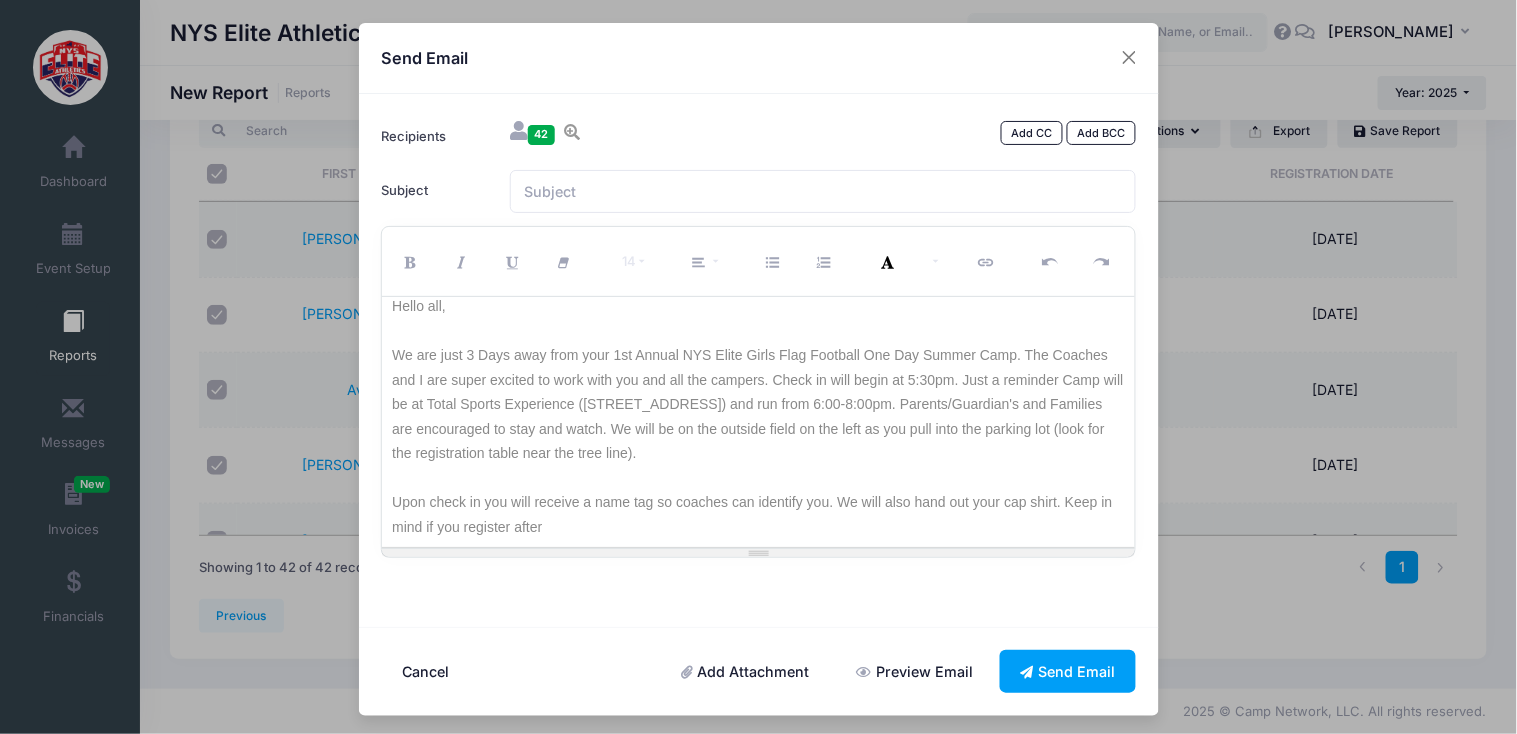 click on "Upon check in you will receive a name tag so coaches can identify you. We will also hand out your cap shirt. Keep in mind if you register after" at bounding box center [758, 514] 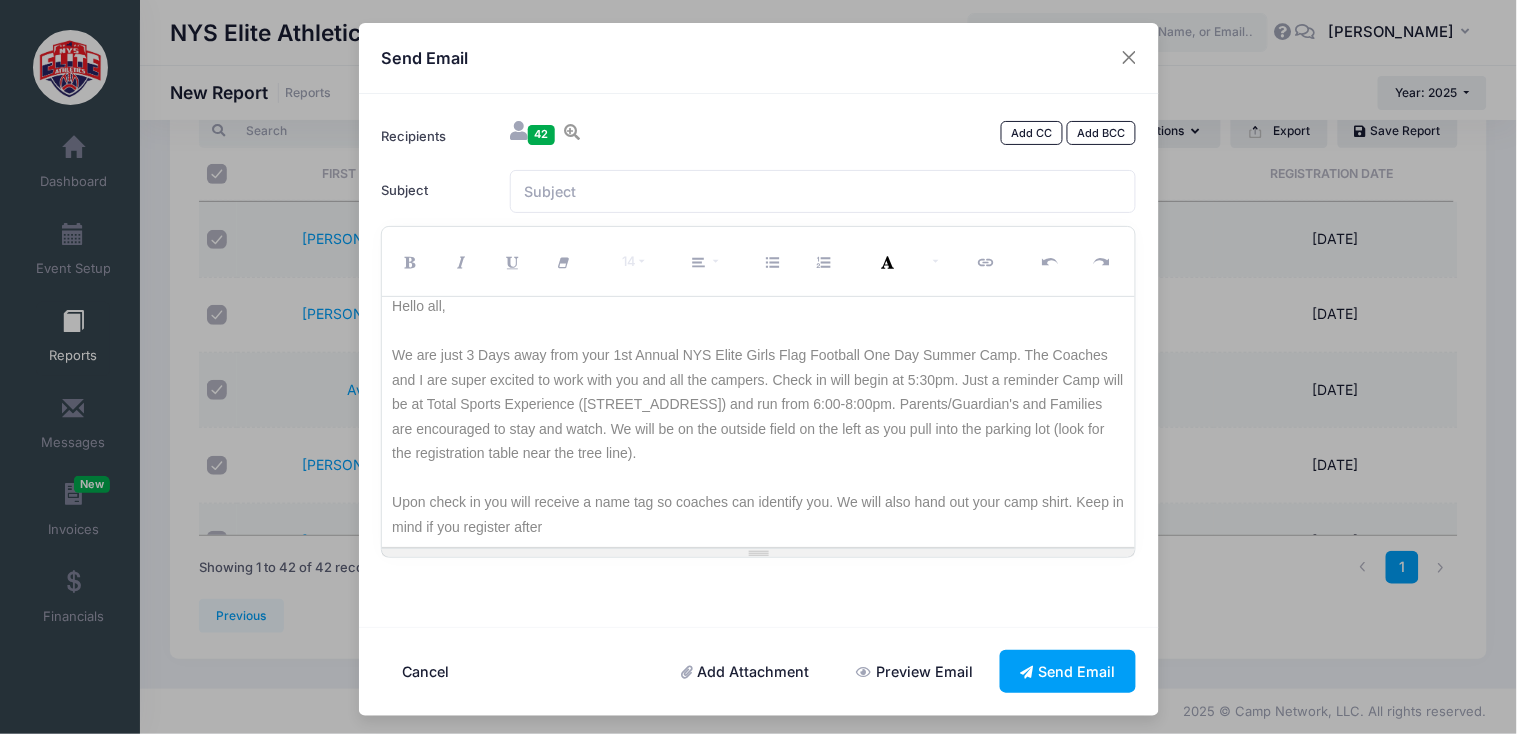 click on "Upon check in you will receive a name tag so coaches can identify you. We will also hand out your camp shirt. Keep in mind if you register after" at bounding box center (758, 514) 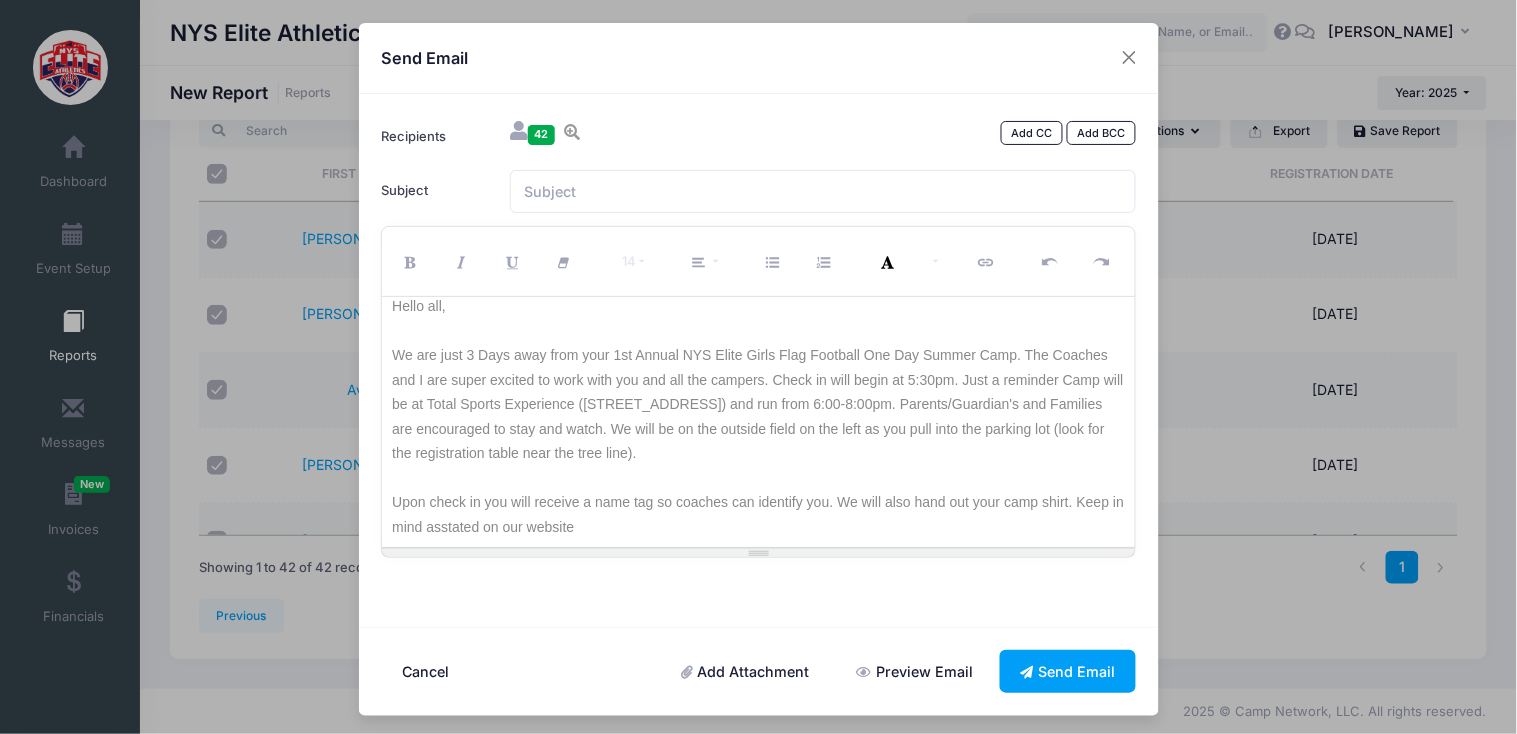click on "Upon check in you will receive a name tag so coaches can identify you. We will also hand out your camp shirt. Keep in mind asstated on our website" at bounding box center [758, 514] 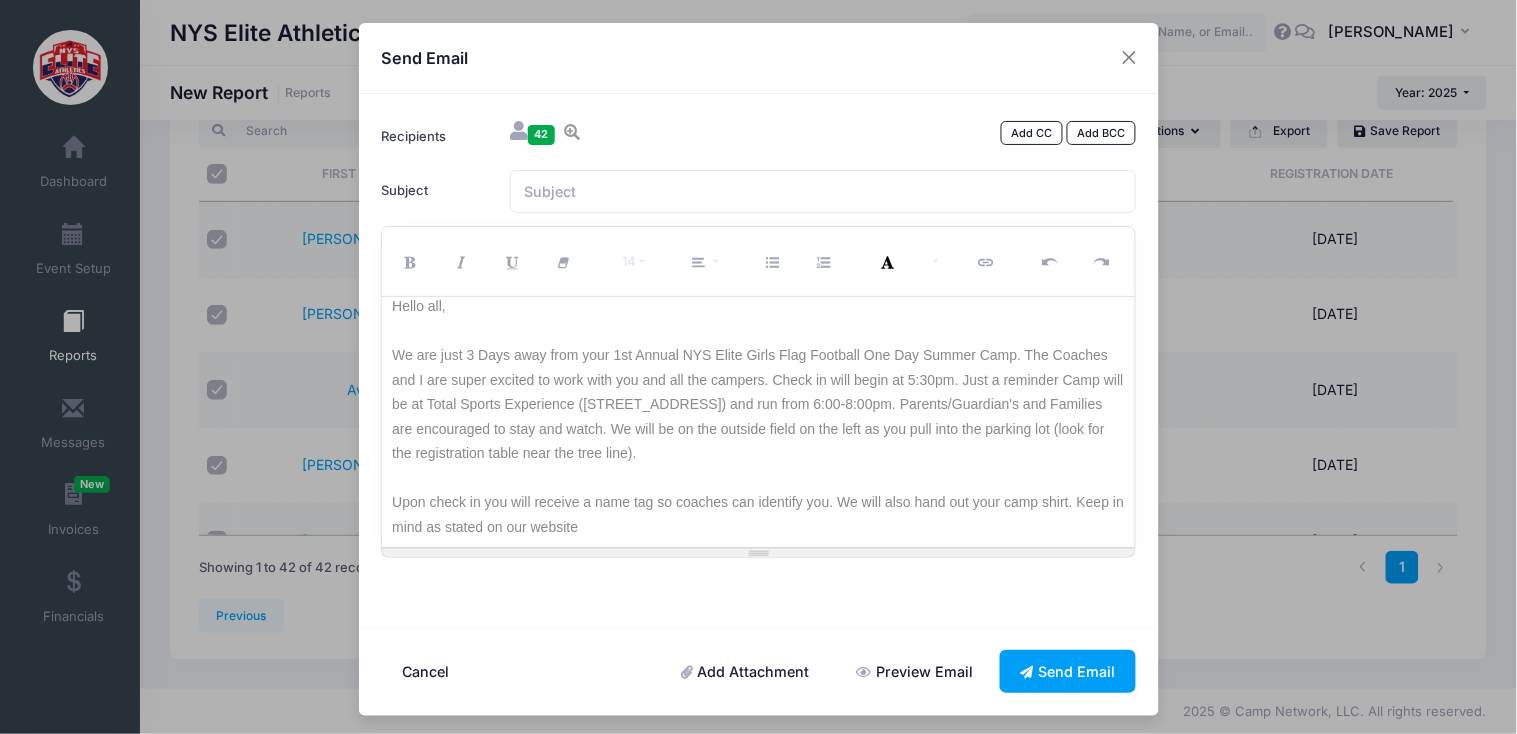 click on "Upon check in you will receive a name tag so coaches can identify you. We will also hand out your camp shirt. Keep in mind as stated on our website" at bounding box center [758, 514] 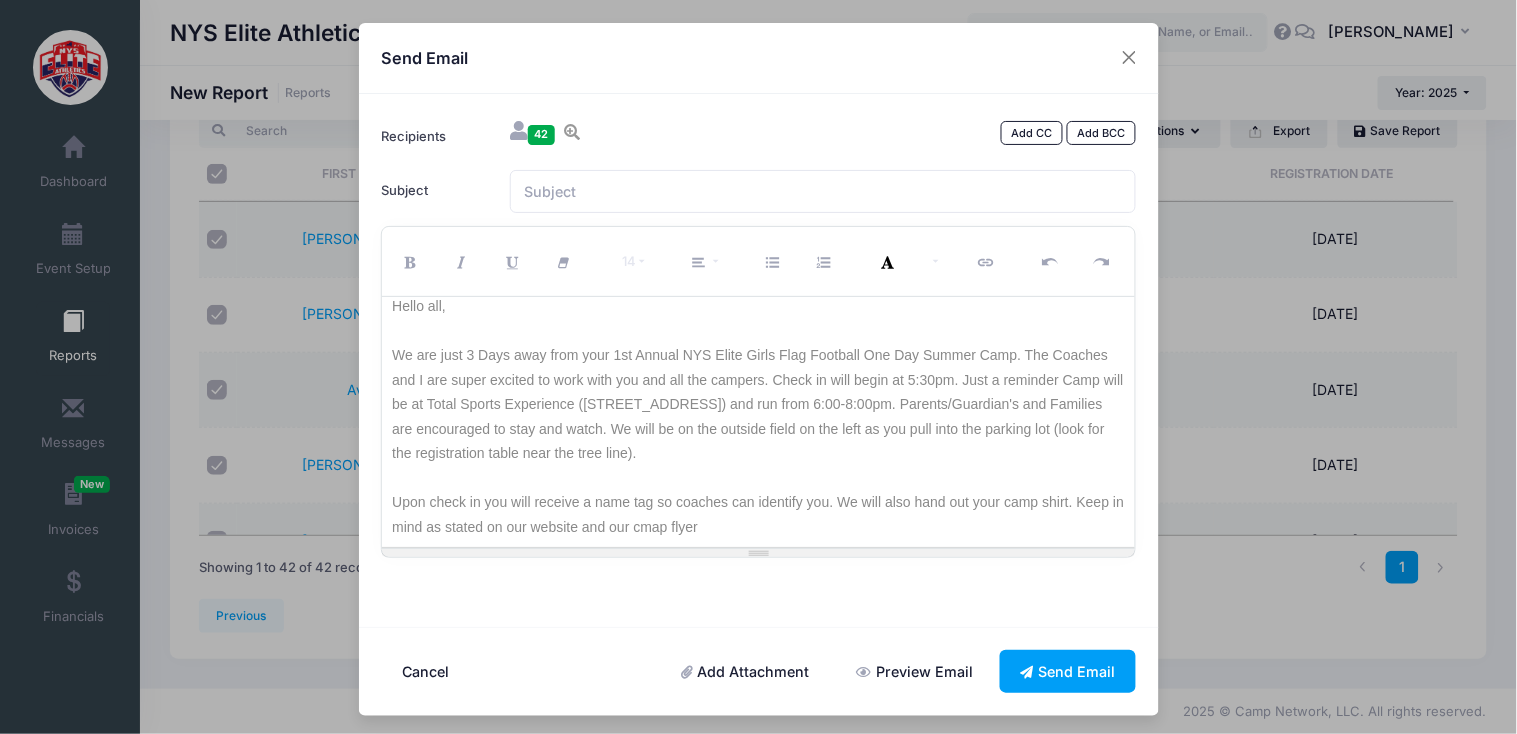 click on "Upon check in you will receive a name tag so coaches can identify you. We will also hand out your camp shirt. Keep in mind as stated on our website and our cmap flyer" at bounding box center [758, 514] 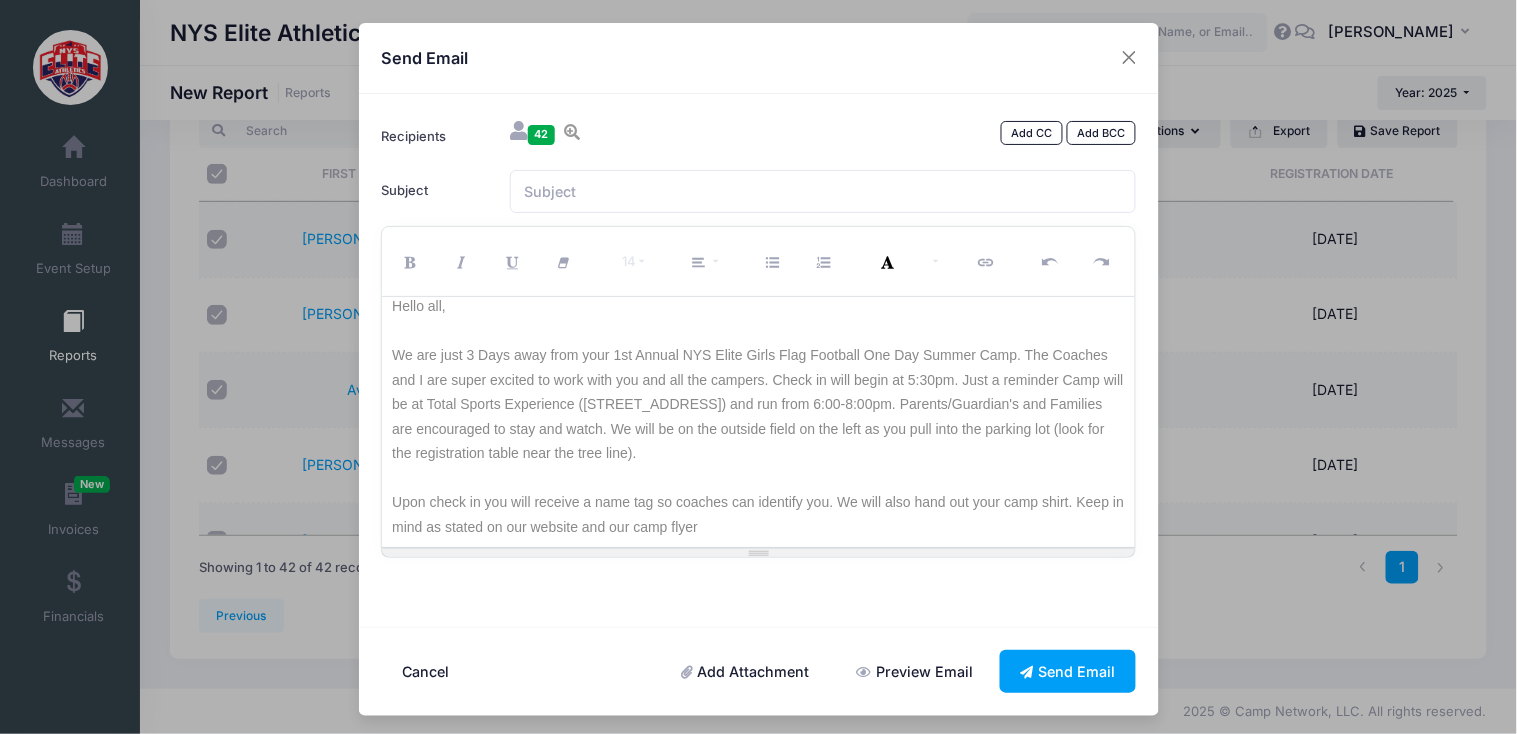 click on "Upon check in you will receive a name tag so coaches can identify you. We will also hand out your camp shirt. Keep in mind as stated on our website and our camp flyer" at bounding box center (758, 514) 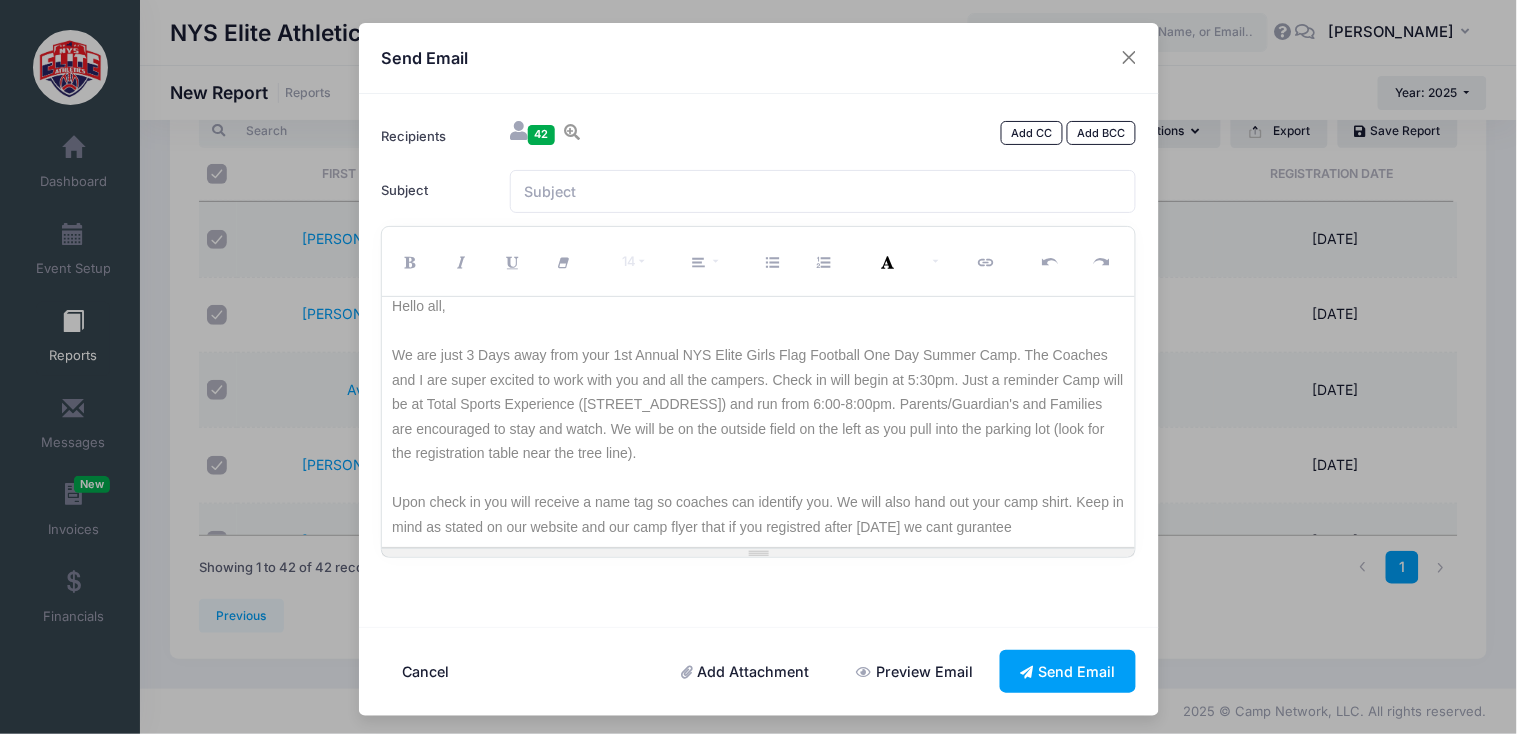 click on "Upon check in you will receive a name tag so coaches can identify you. We will also hand out your camp shirt. Keep in mind as stated on our website and our camp flyer that if you registred after [DATE] we cant gurantee" at bounding box center [758, 514] 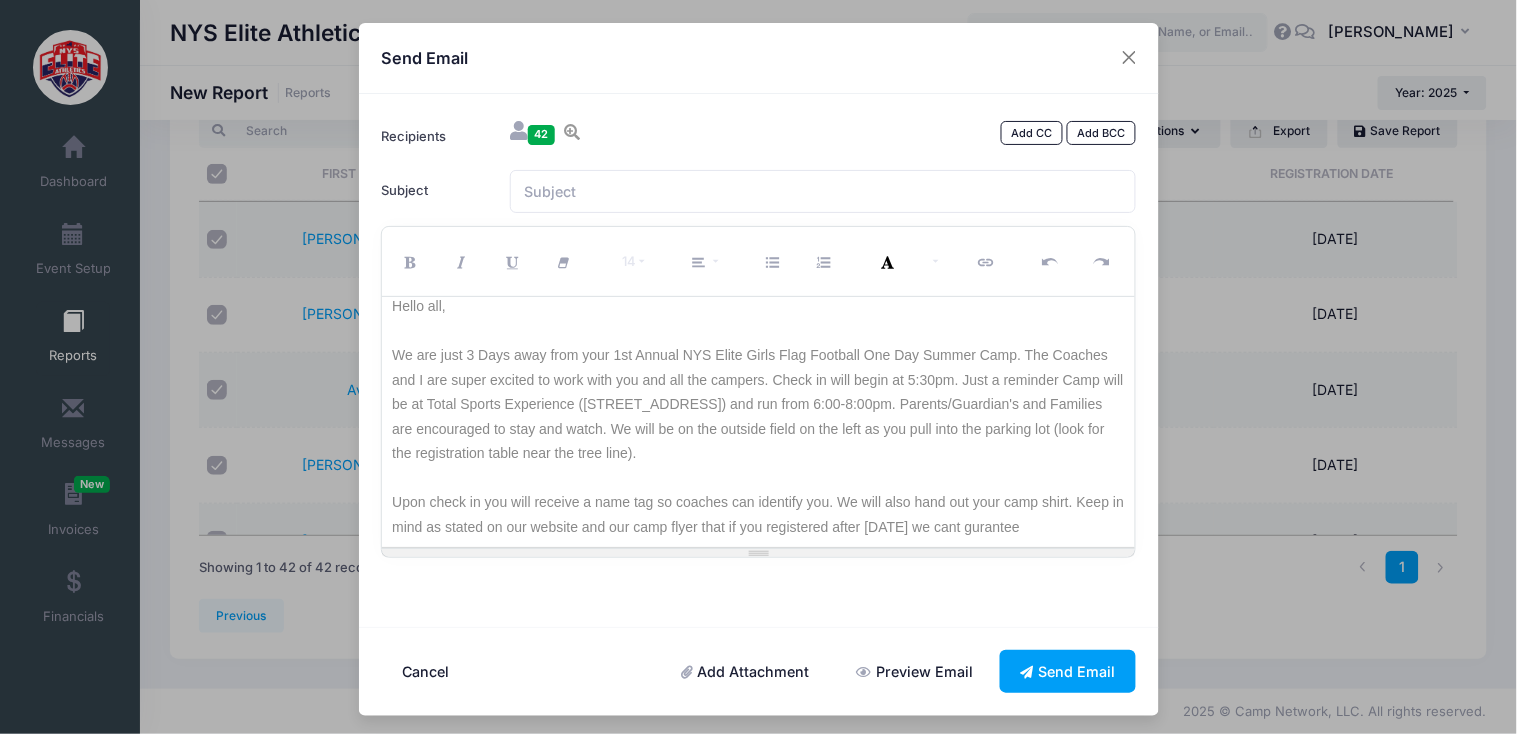 click on "Upon check in you will receive a name tag so coaches can identify you. We will also hand out your camp shirt. Keep in mind as stated on our website and our camp flyer that if you registered after [DATE] we cant gurantee" at bounding box center (758, 514) 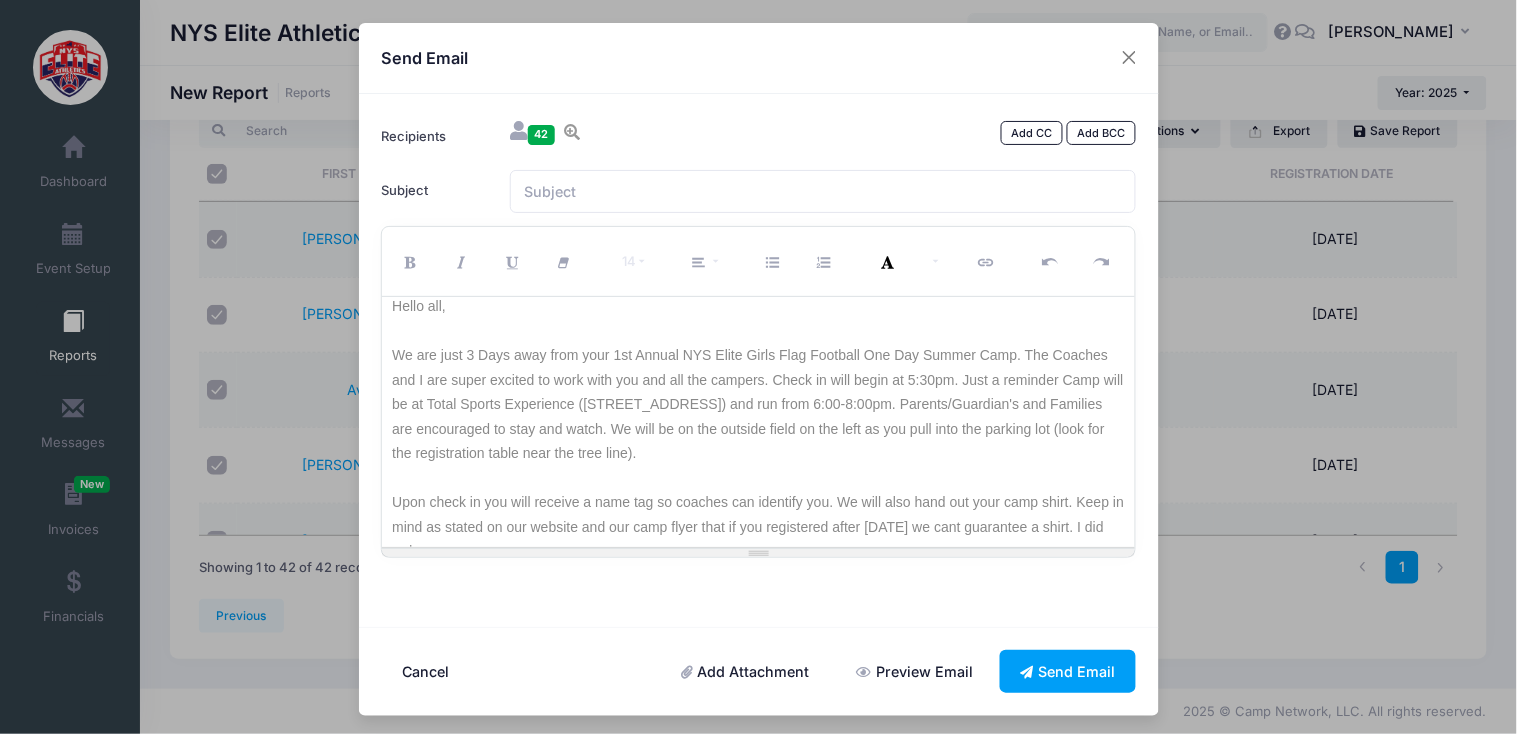 scroll, scrollTop: 25, scrollLeft: 0, axis: vertical 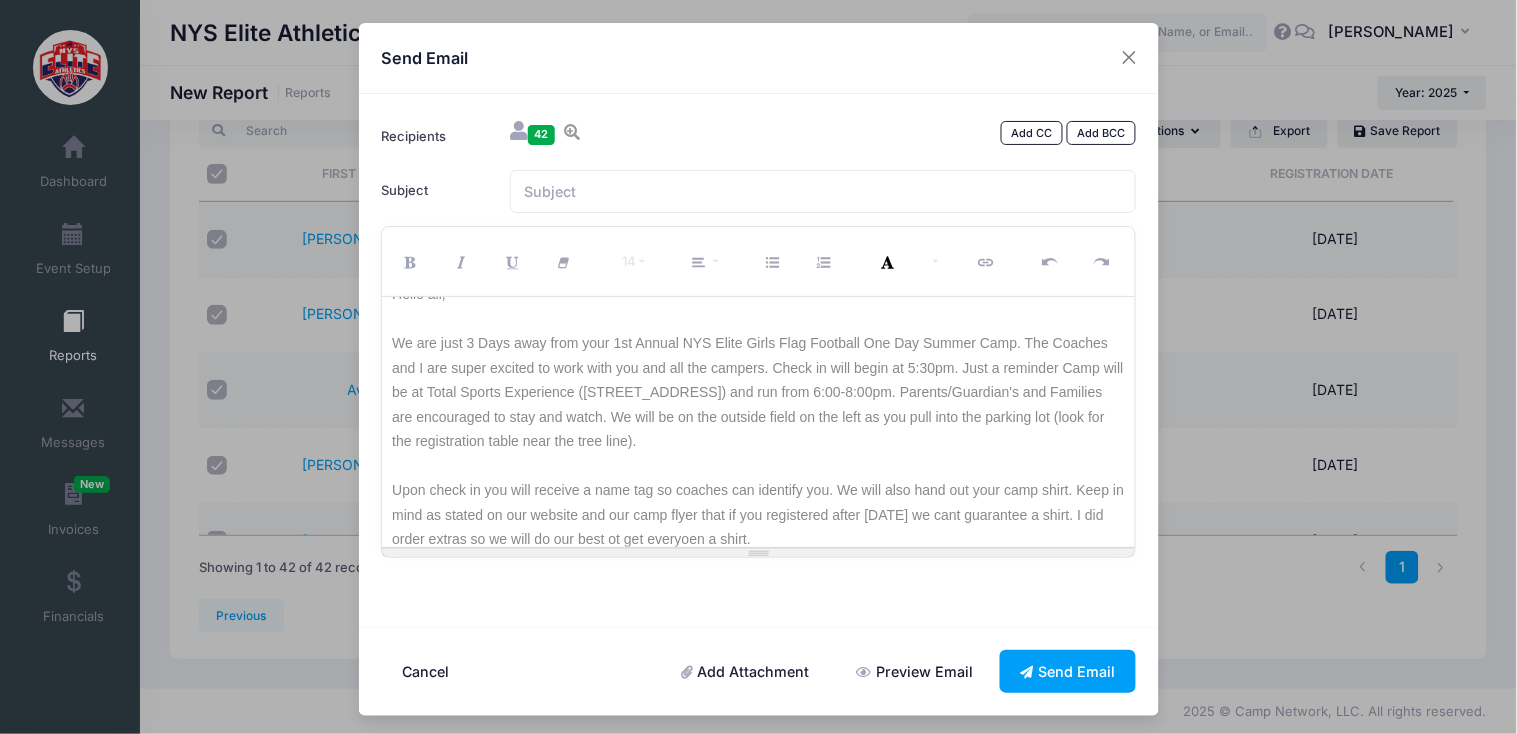 click on "Upon check in you will receive a name tag so coaches can identify you. We will also hand out your camp shirt. Keep in mind as stated on our website and our camp flyer that if you registered after [DATE] we cant guarantee a shirt. I did order extras so we will do our best ot get everyoen a shirt." at bounding box center [758, 515] 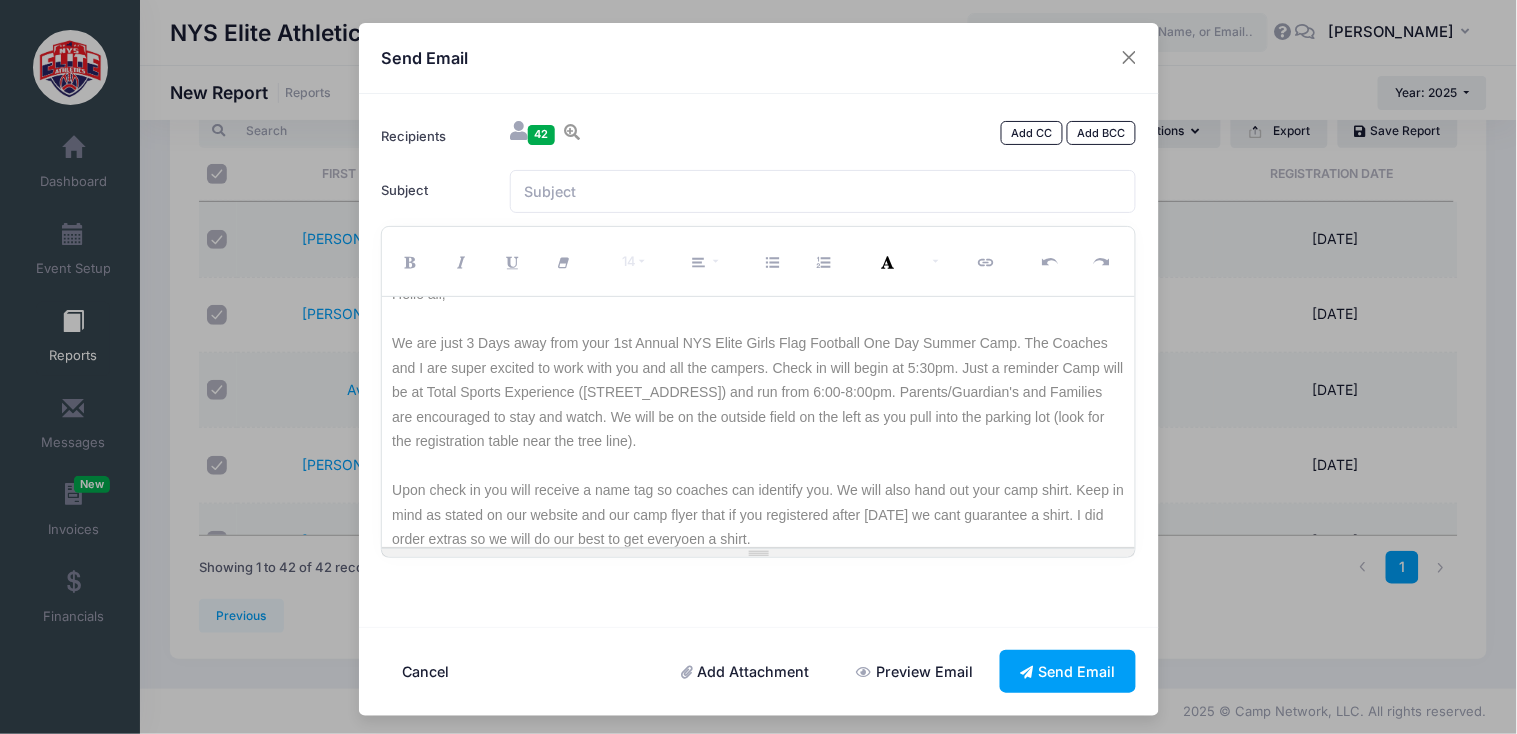 click on "Upon check in you will receive a name tag so coaches can identify you. We will also hand out your camp shirt. Keep in mind as stated on our website and our camp flyer that if you registered after [DATE] we cant guarantee a shirt. I did order extras so we will do our best to get everyoen a shirt." at bounding box center (758, 515) 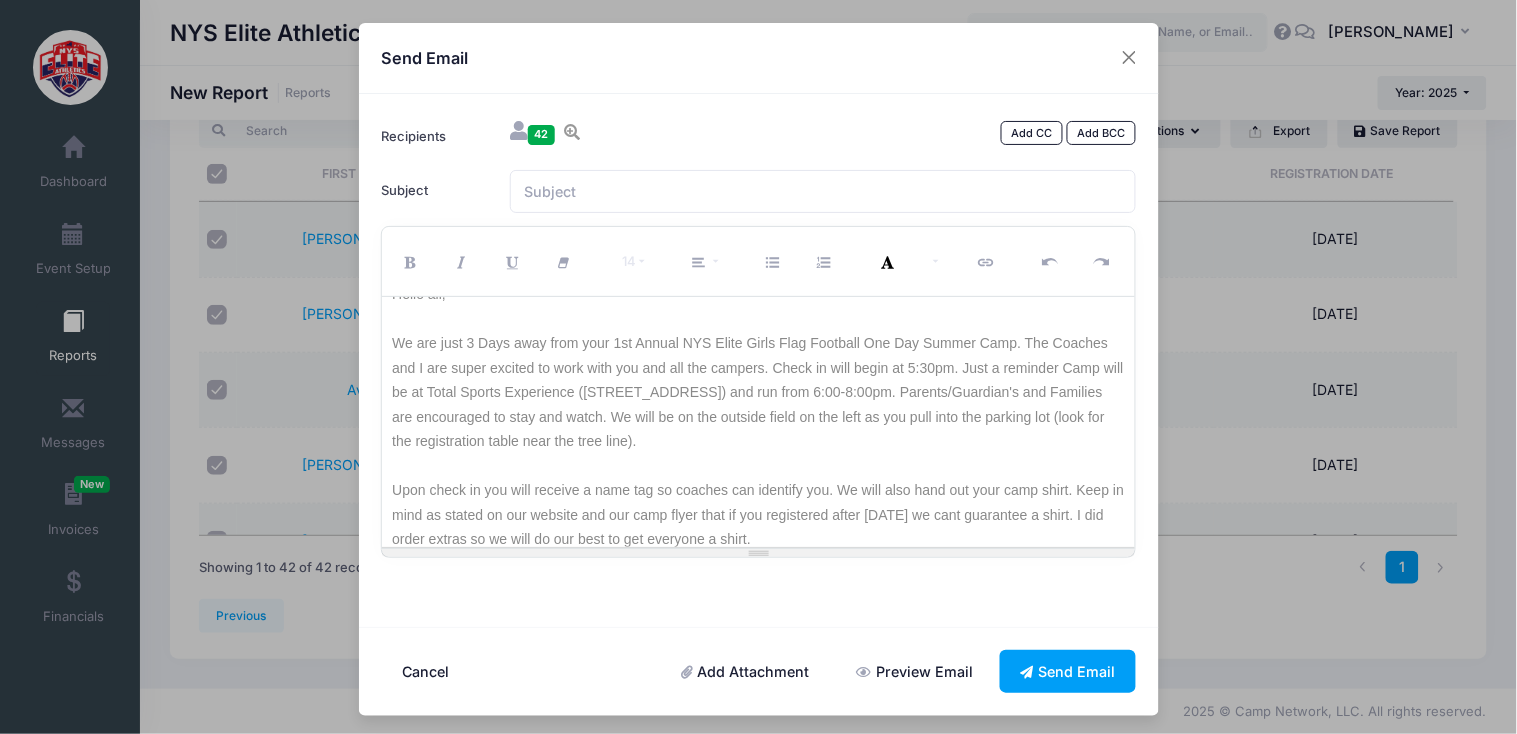 click on "Upon check in you will receive a name tag so coaches can identify you. We will also hand out your camp shirt. Keep in mind as stated on our website and our camp flyer that if you registered after [DATE] we cant guarantee a shirt. I did order extras so we will do our best to get everyone a shirt." at bounding box center (758, 515) 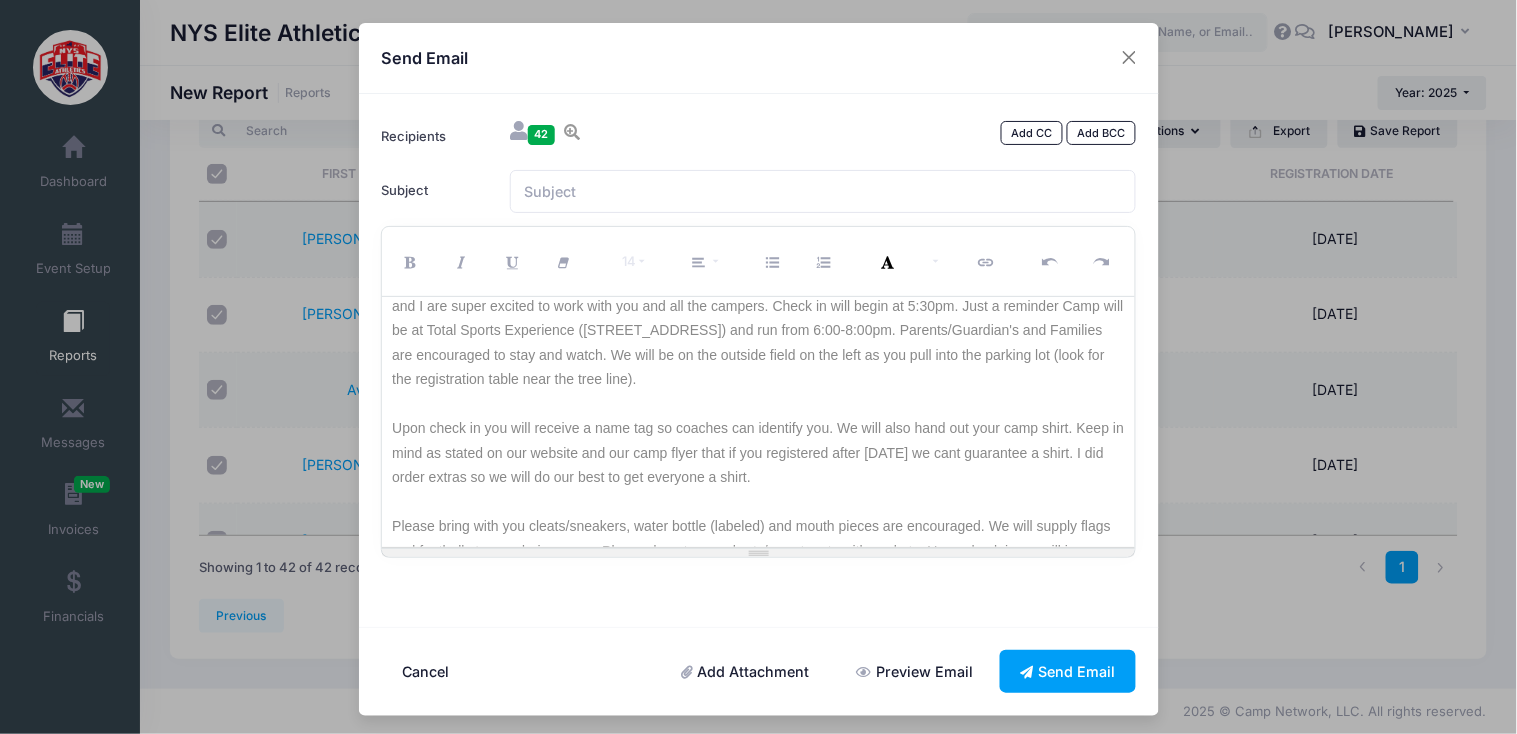 scroll, scrollTop: 62, scrollLeft: 0, axis: vertical 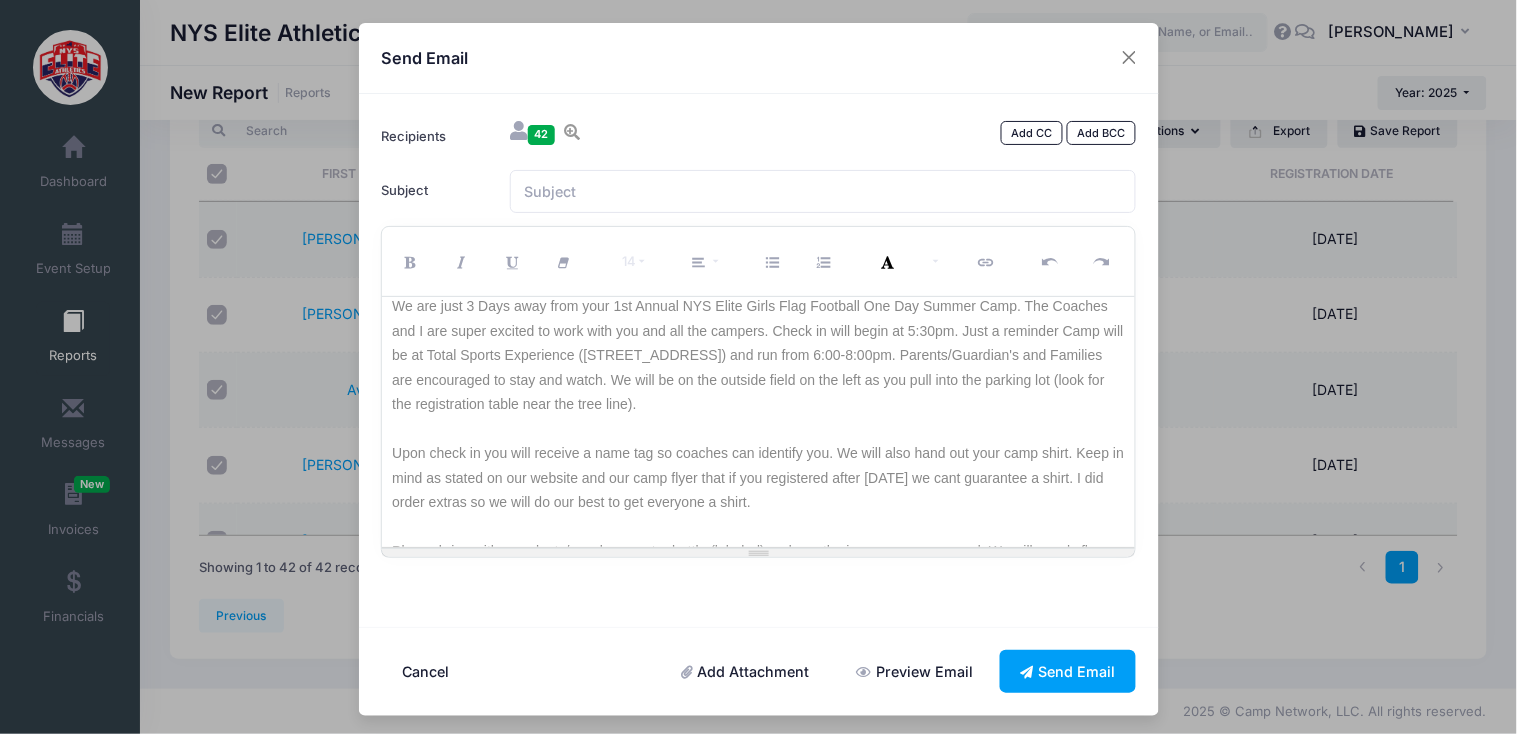 click on "We are just 3 Days away from your 1st Annual NYS Elite Girls Flag Football One Day Summer Camp. The Coaches and I are super excited to work with you and all the campers. Check in will begin at 5:30pm. Just a reminder Camp will be at Total Sports Experience ([STREET_ADDRESS]) and run from 6:00-8:00pm. Parents/Guardian's and Families are encouraged to stay and watch. We will be on the outside field on the left as you pull into the parking lot (look for the registration table near the tree line)." at bounding box center [758, 355] 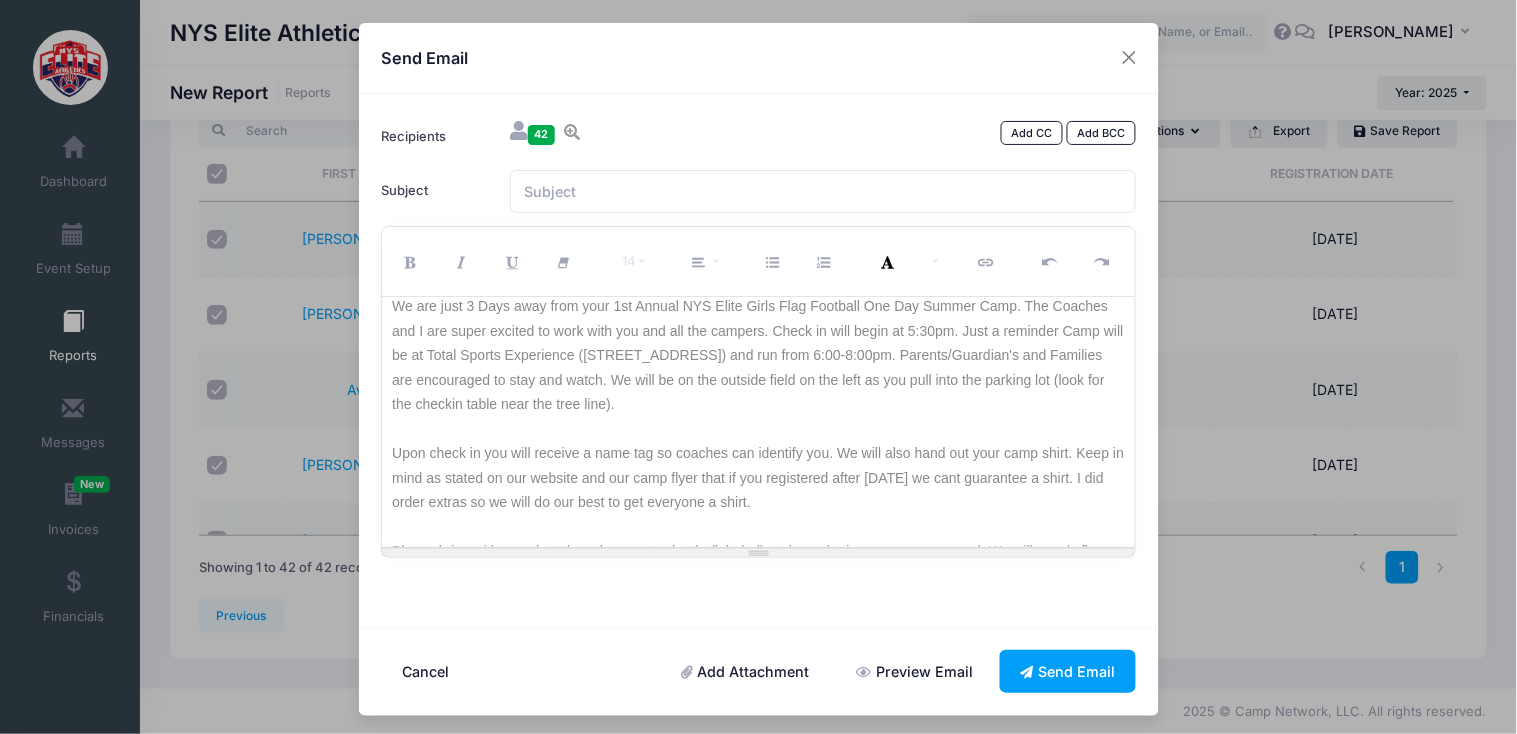 click on "We are just 3 Days away from your 1st Annual NYS Elite Girls Flag Football One Day Summer Camp. The Coaches and I are super excited to work with you and all the campers. Check in will begin at 5:30pm. Just a reminder Camp will be at Total Sports Experience ([STREET_ADDRESS]) and run from 6:00-8:00pm. Parents/Guardian's and Families are encouraged to stay and watch. We will be on the outside field on the left as you pull into the parking lot (look for the checkin table near the tree line)." at bounding box center (758, 355) 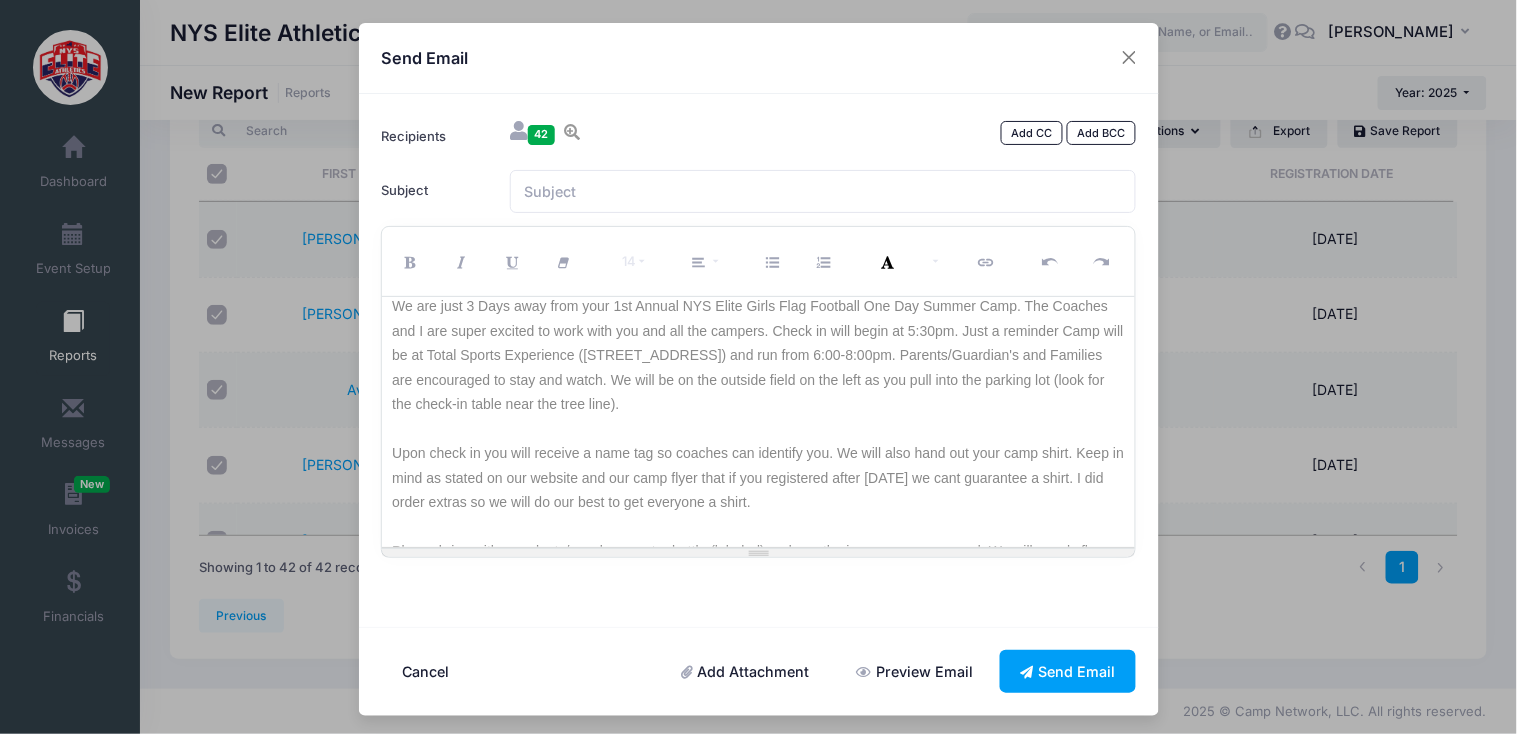 scroll, scrollTop: 270, scrollLeft: 0, axis: vertical 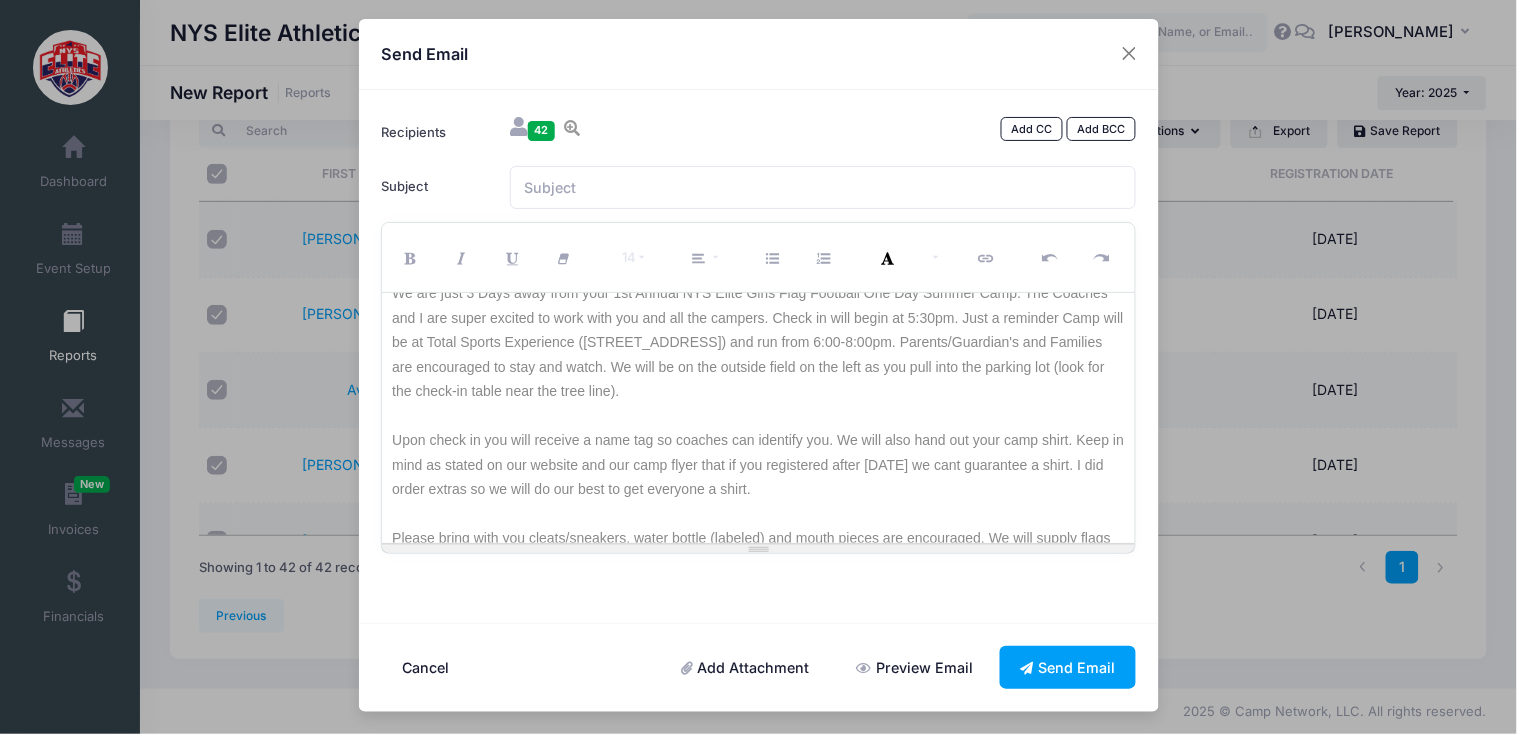click on "Upon check in you will receive a name tag so coaches can identify you. We will also hand out your camp shirt. Keep in mind as stated on our website and our camp flyer that if you registered after [DATE] we cant guarantee a shirt. I did order extras so we will do our best to get everyone a shirt." at bounding box center [758, 465] 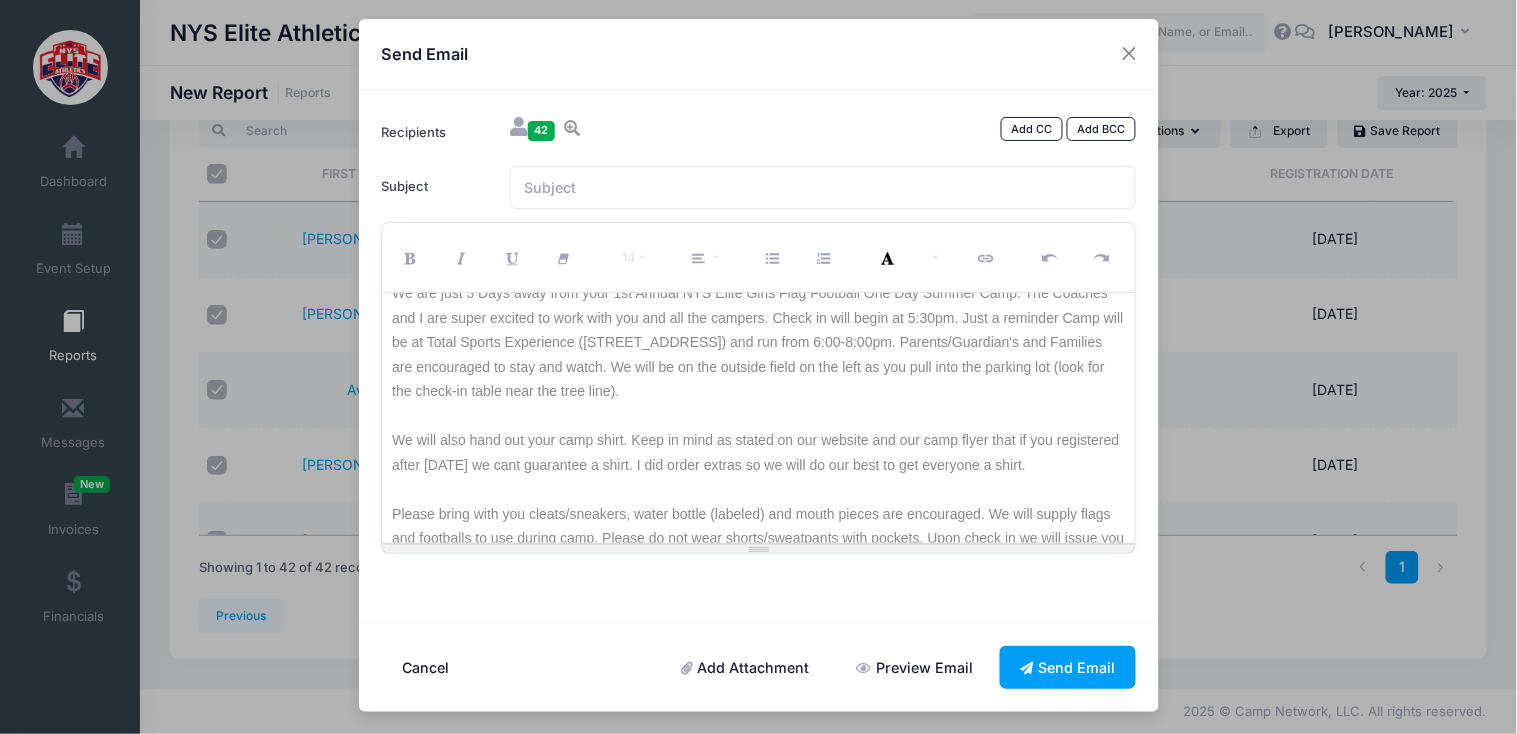 drag, startPoint x: 1031, startPoint y: 462, endPoint x: 395, endPoint y: 440, distance: 636.3804 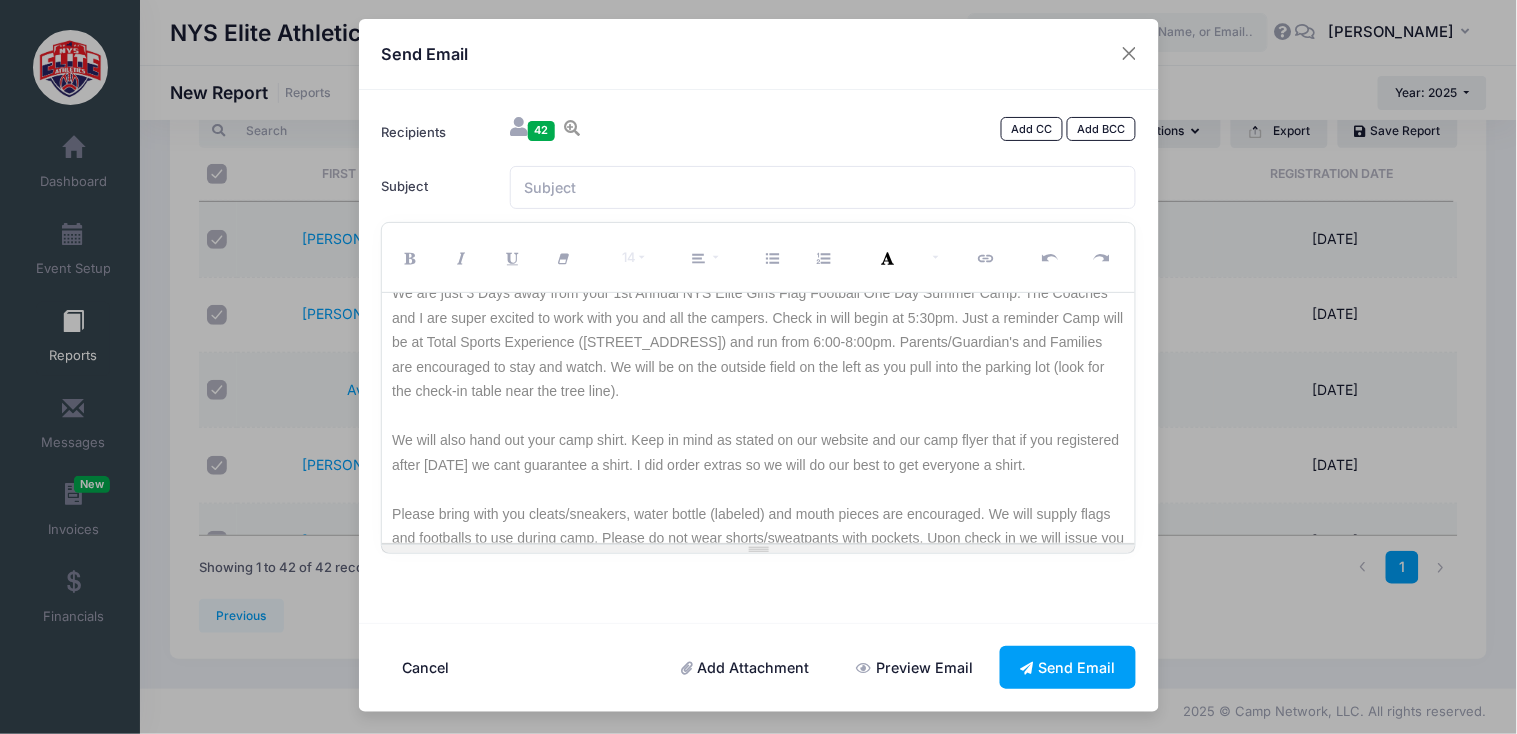 click on "We will also hand out your camp shirt. Keep in mind as stated on our website and our camp flyer that if you registered after [DATE] we cant guarantee a shirt. I did order extras so we will do our best to get everyone a shirt." at bounding box center (758, 452) 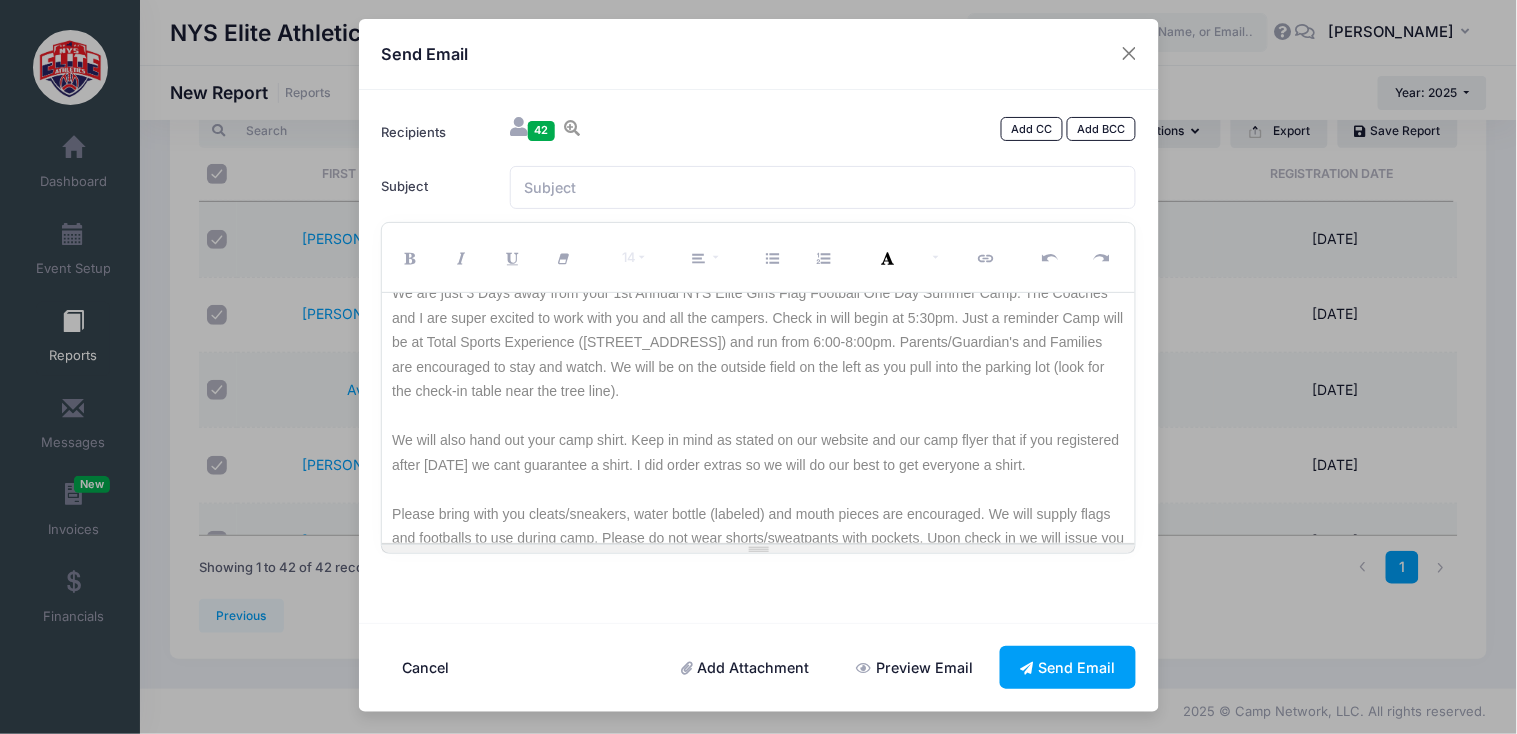 copy on "We will also hand out your camp shirt. Keep in mind as stated on our website and our camp flyer that if you registered after [DATE] we cant guarantee a shirt. I did order extras so we will do our best to get everyone a shirt." 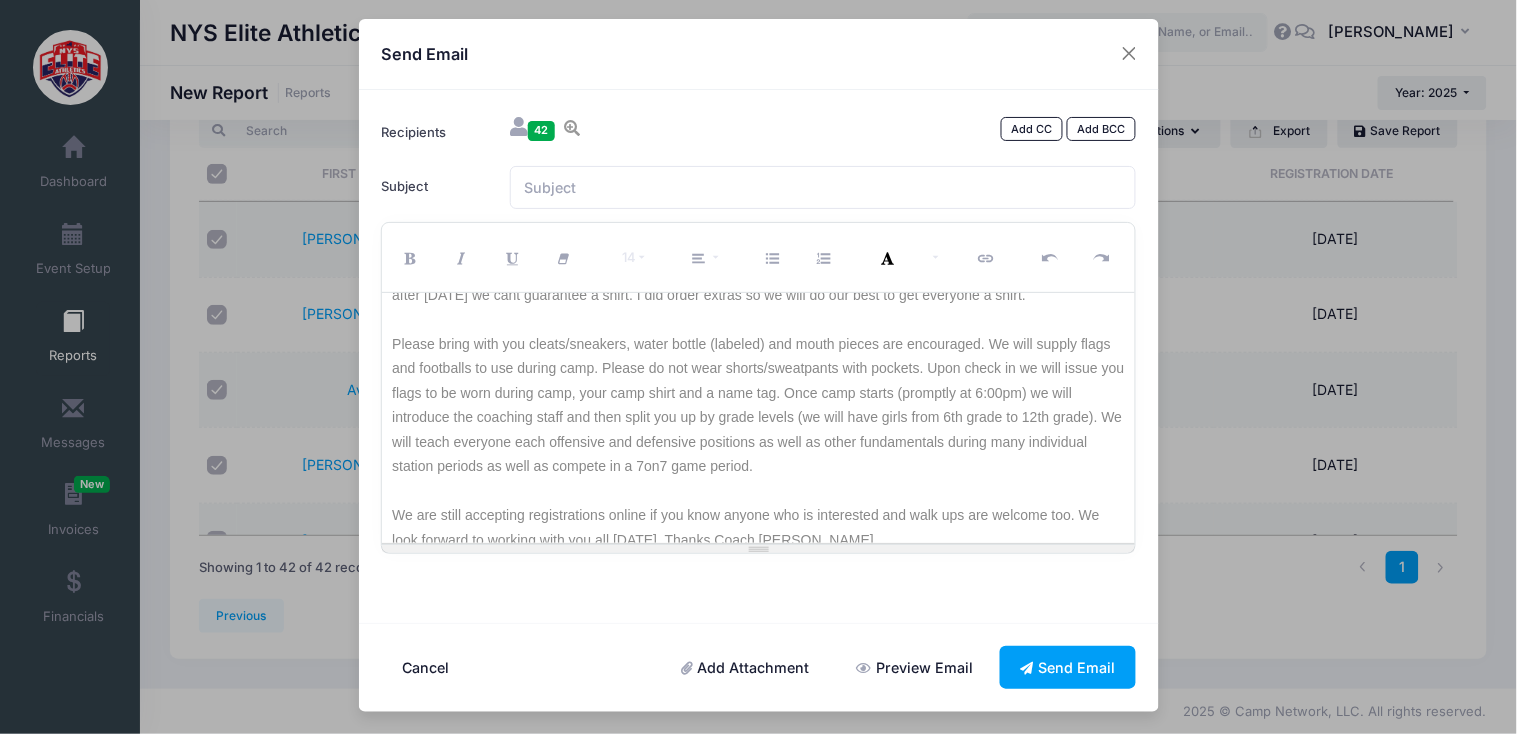 scroll, scrollTop: 243, scrollLeft: 0, axis: vertical 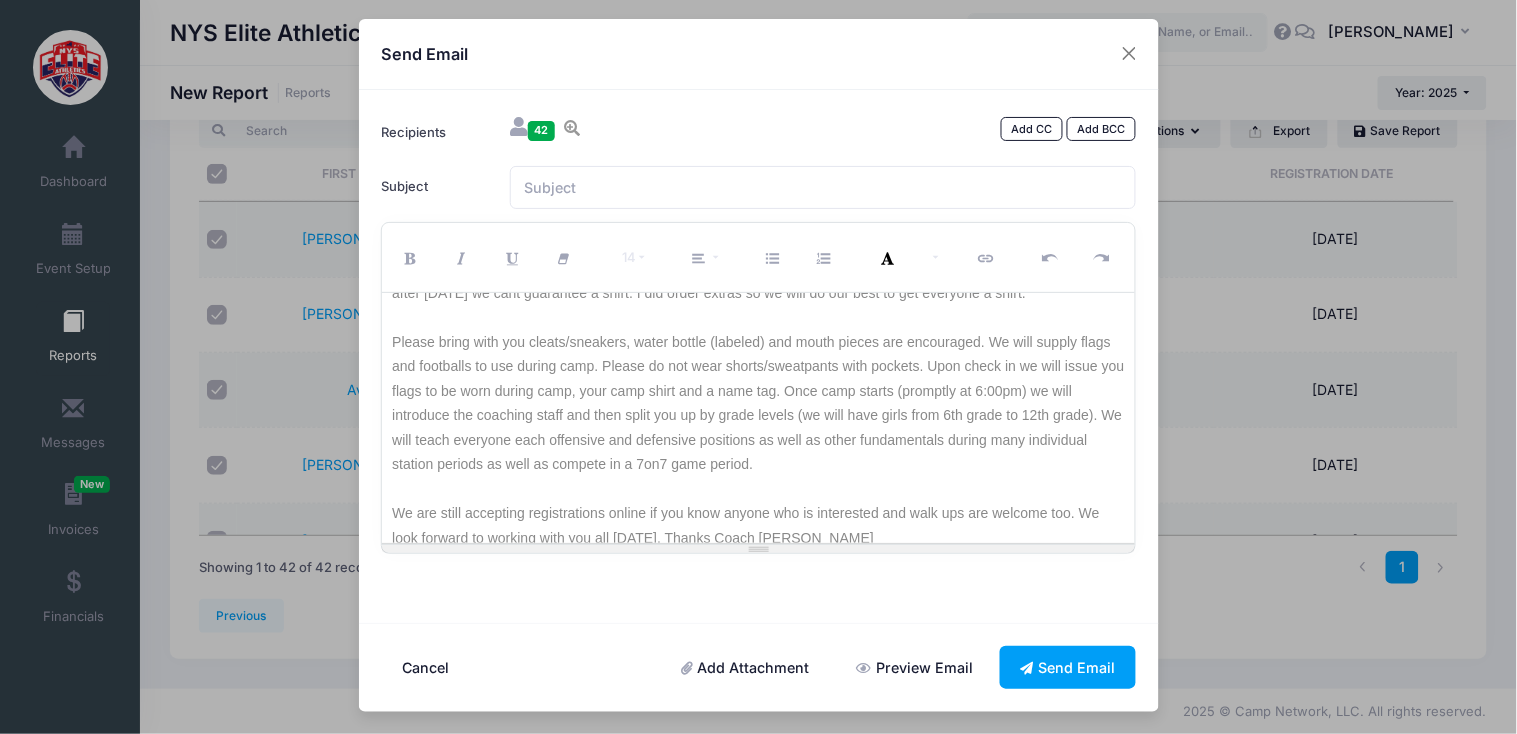 click on "Please bring with you cleats/sneakers, water bottle (labeled) and mouth pieces are encouraged. We will supply flags and footballs to use during camp. Please do not wear shorts/sweatpants with pockets. Upon check in we will issue you flags to be worn during camp, your camp shirt and a name tag. Once camp starts (promptly at 6:00pm) we will introduce the coaching staff and then split you up by grade levels (we will have girls from 6th grade to 12th grade). We will teach everyone each offensive and defensive positions as well as other fundamentals during many individual station periods as well as compete in a 7on7 game period." at bounding box center (758, 403) 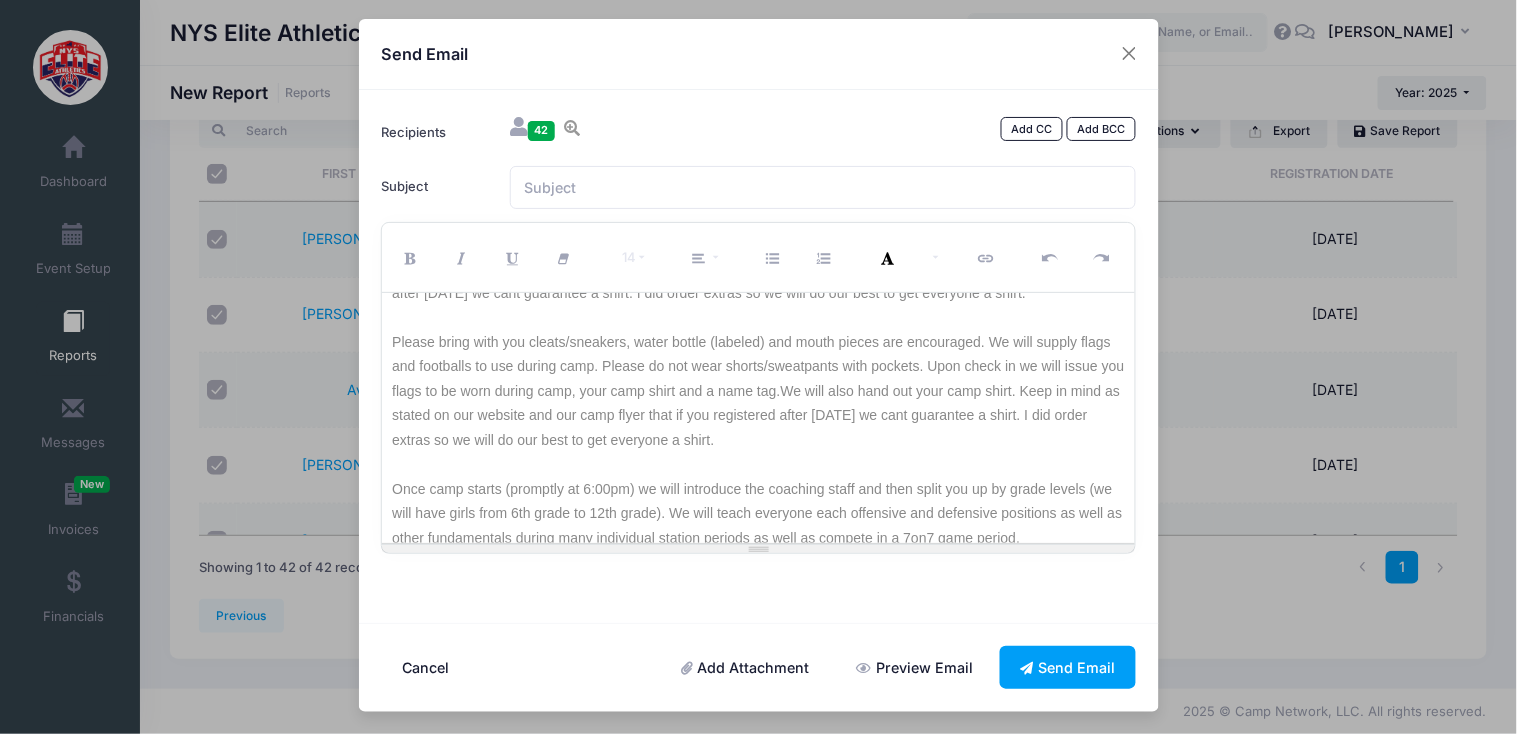 click on "We will also hand out your camp shirt. Keep in mind as stated on our website and our camp flyer that if you registered after [DATE] we cant guarantee a shirt. I did order extras so we will do our best to get everyone a shirt." at bounding box center [756, 415] 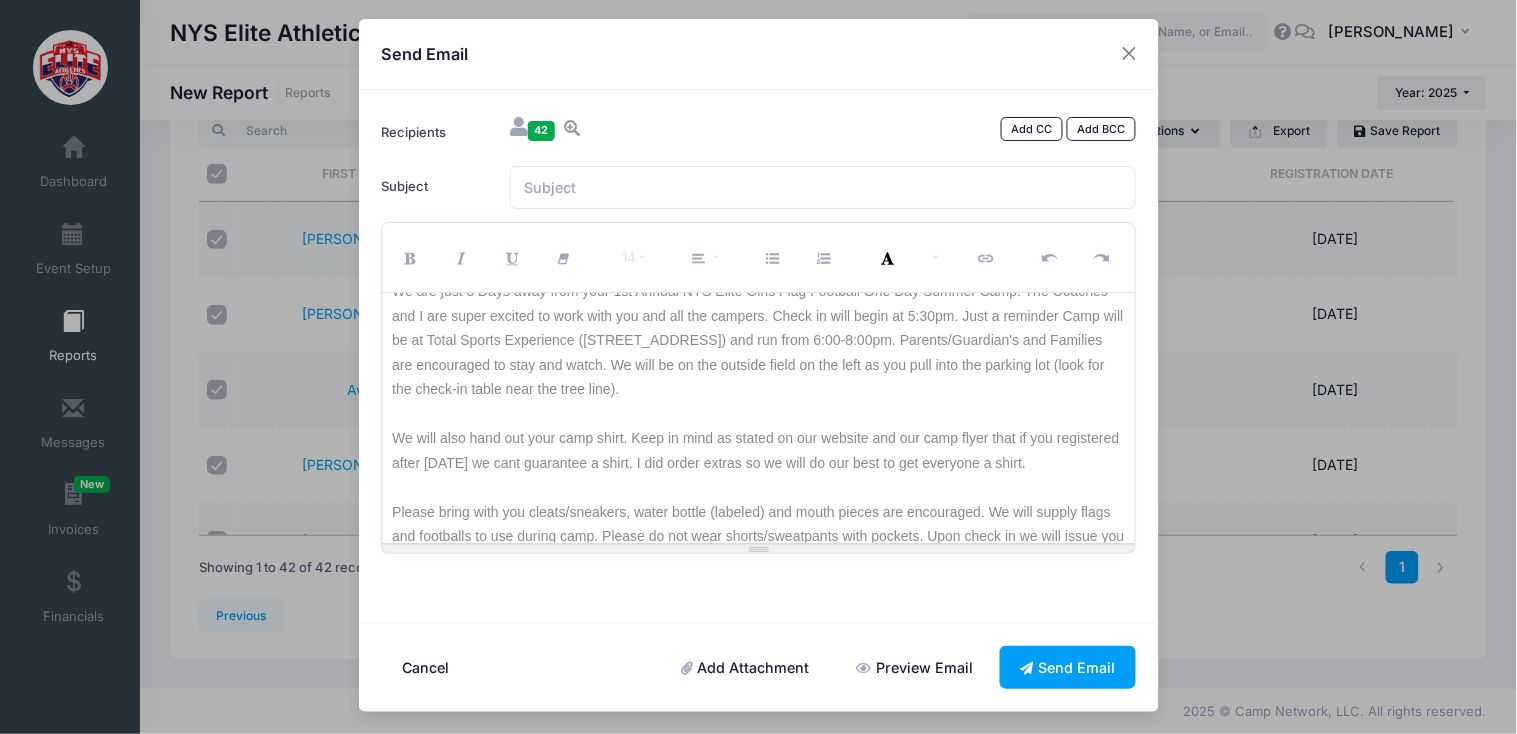 scroll, scrollTop: 71, scrollLeft: 0, axis: vertical 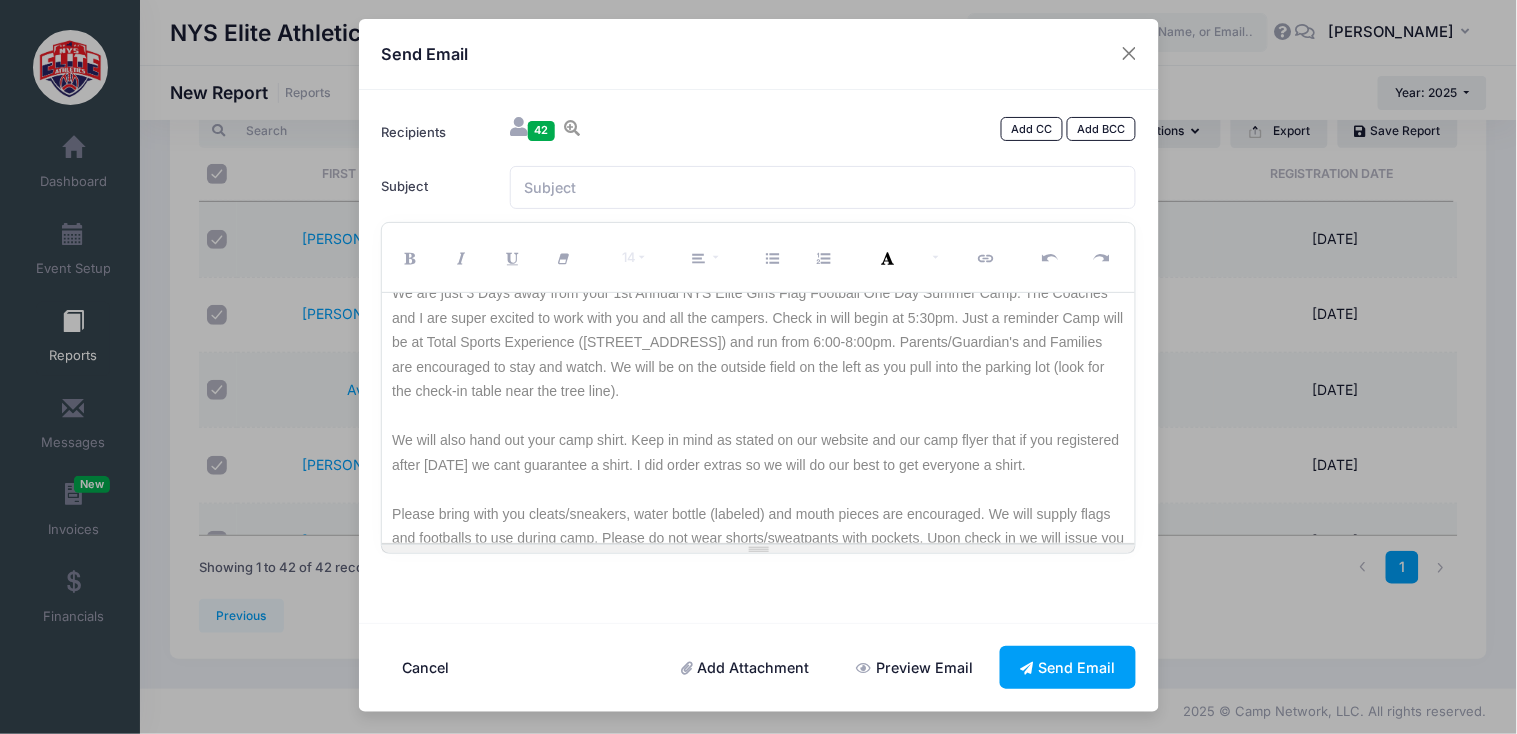 click on "We will also hand out your camp shirt. Keep in mind as stated on our website and our camp flyer that if you registered after [DATE] we cant guarantee a shirt. I did order extras so we will do our best to get everyone a shirt." at bounding box center [758, 452] 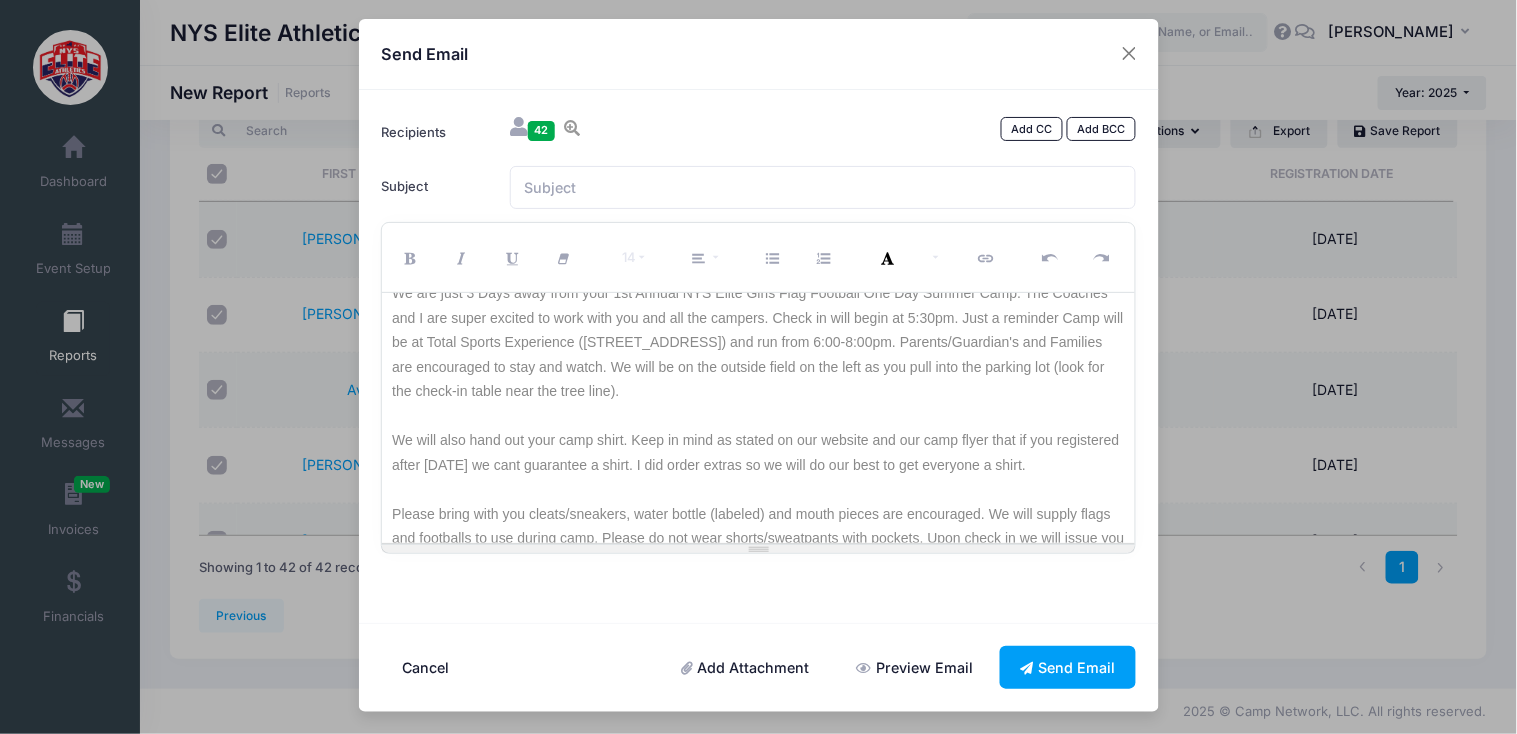 drag, startPoint x: 1079, startPoint y: 457, endPoint x: 664, endPoint y: 427, distance: 416.08292 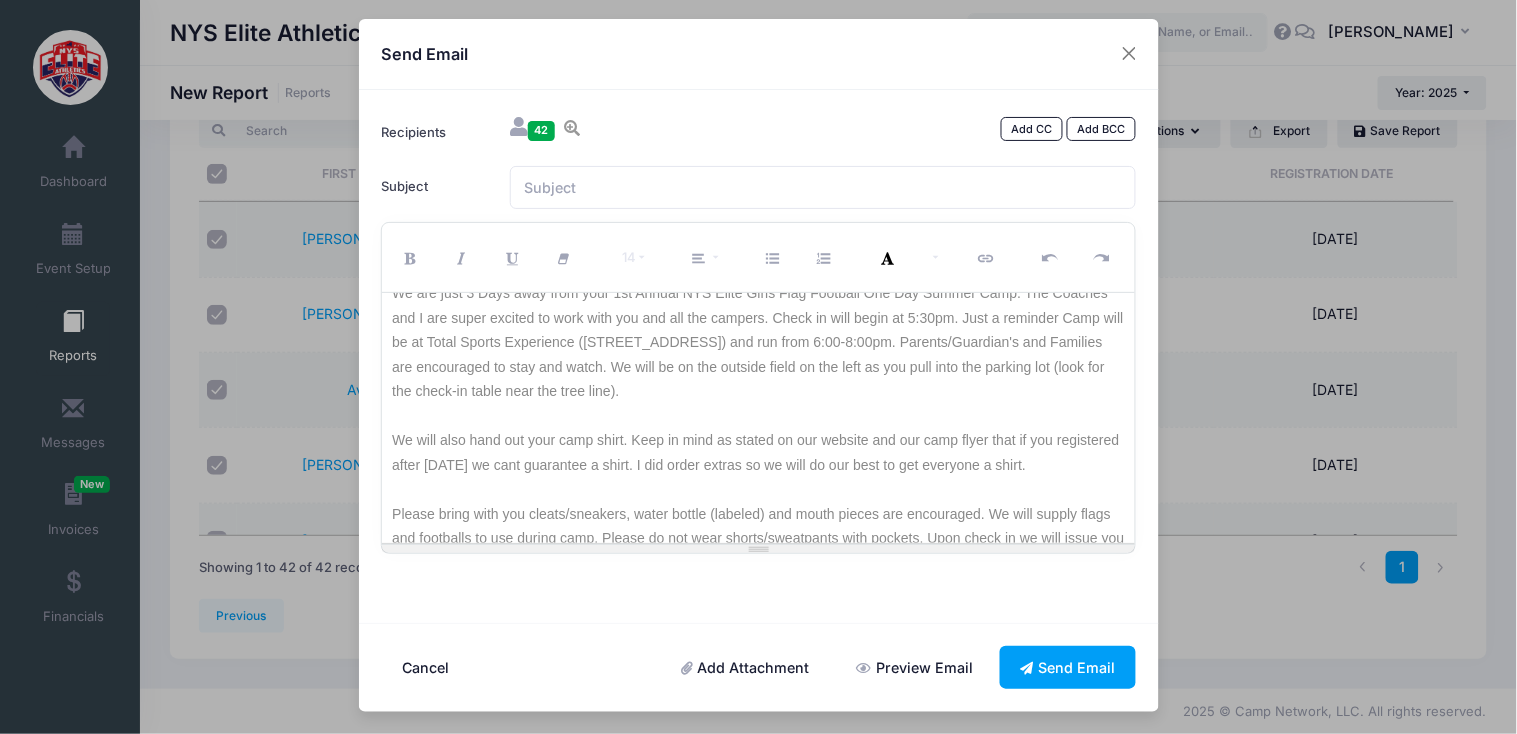 click on "We will also hand out your camp shirt. Keep in mind as stated on our website and our camp flyer that if you registered after [DATE] we cant guarantee a shirt. I did order extras so we will do our best to get everyone a shirt." at bounding box center [758, 452] 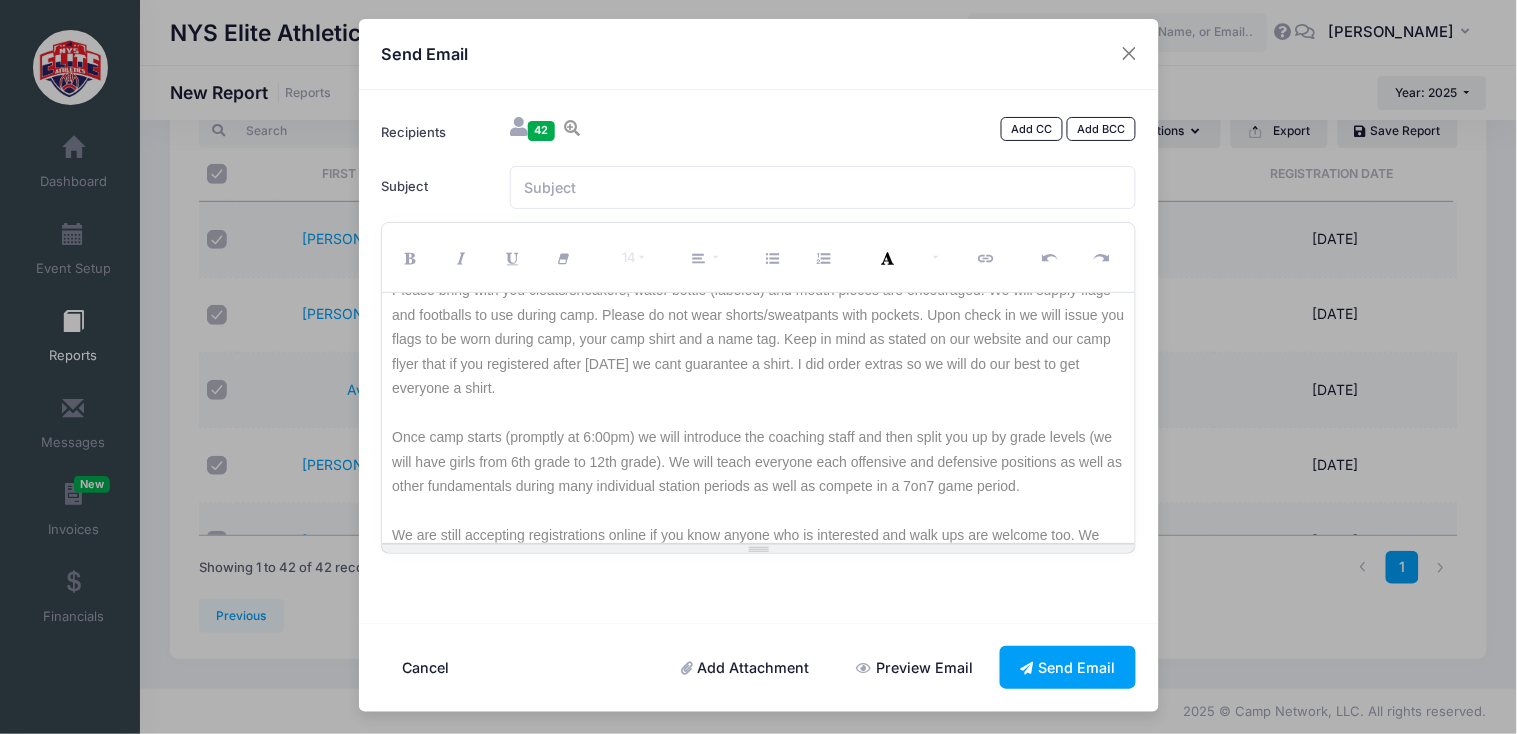 scroll, scrollTop: 245, scrollLeft: 0, axis: vertical 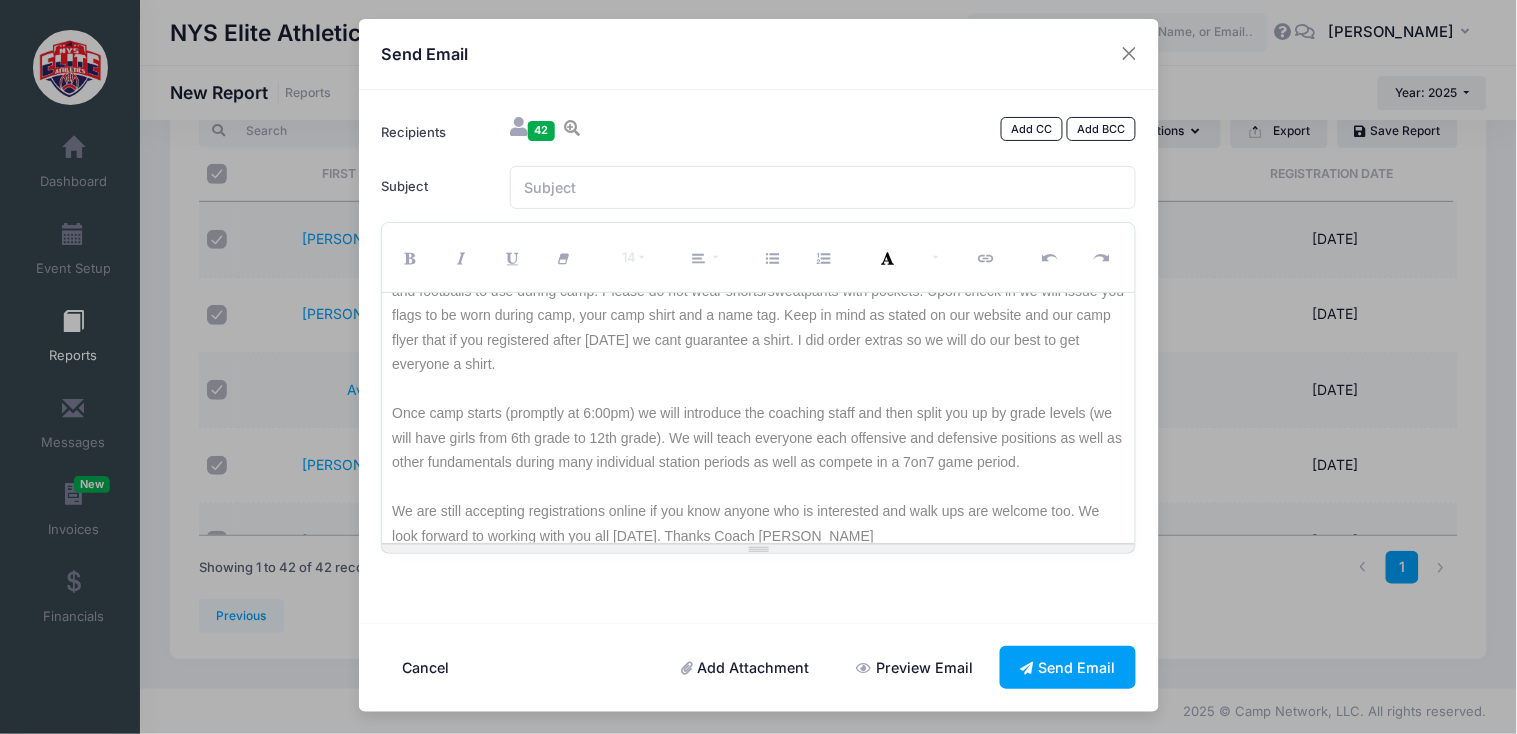click on "We are still accepting registrations online if you know anyone who is interested and walk ups are welcome too. We look forward to working with you all [DATE]. Thanks Coach [PERSON_NAME]" at bounding box center [758, 523] 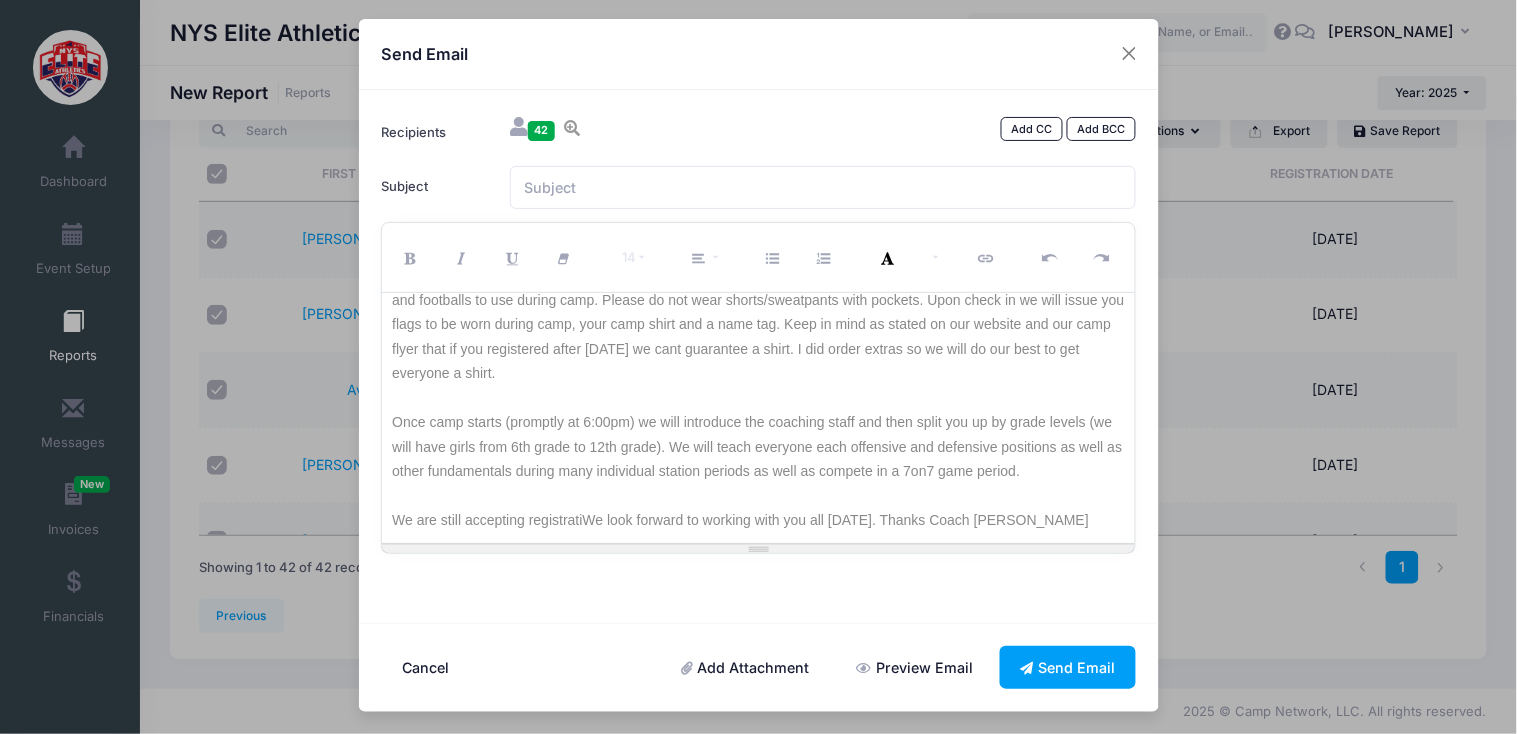 scroll, scrollTop: 235, scrollLeft: 0, axis: vertical 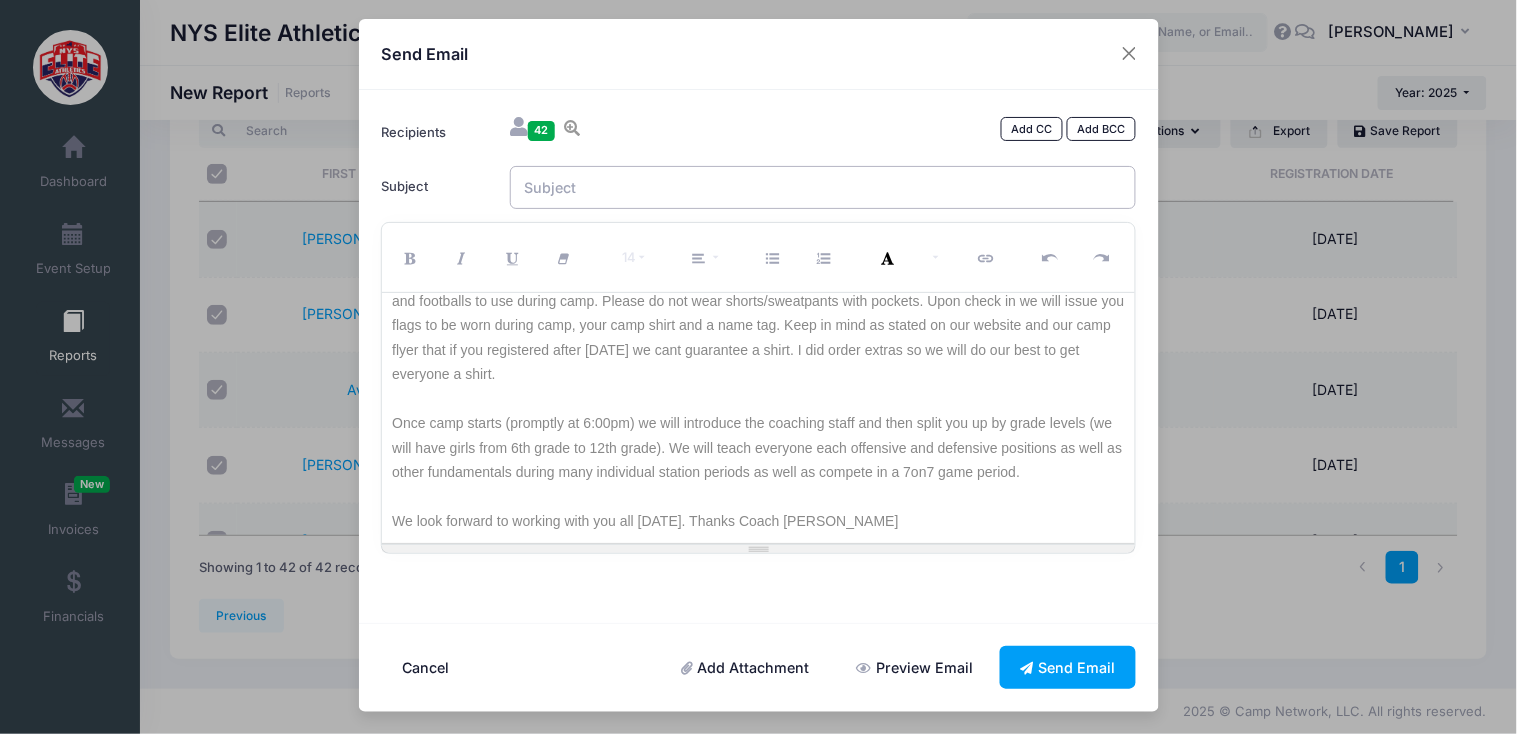 click on "Subject" at bounding box center (823, 187) 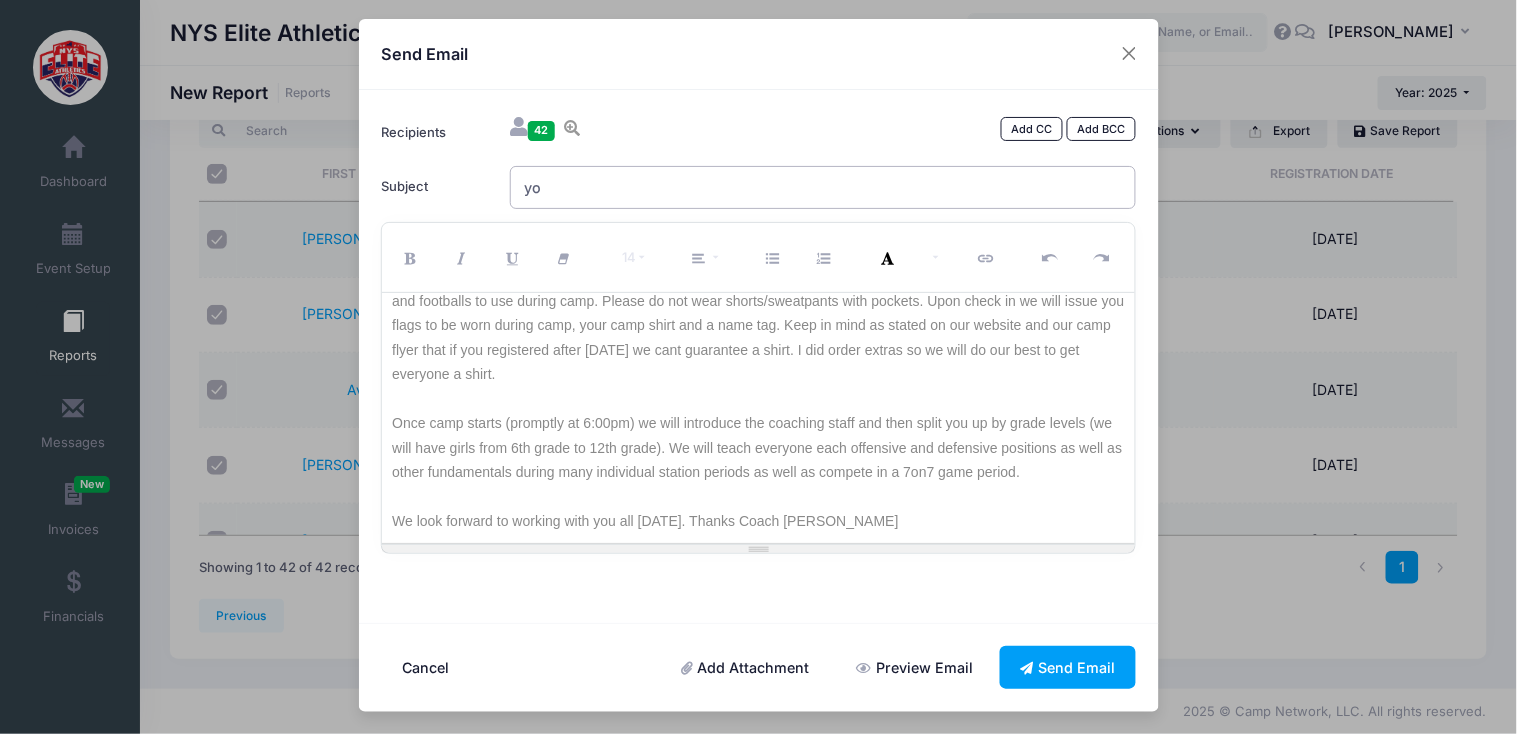 type on "y" 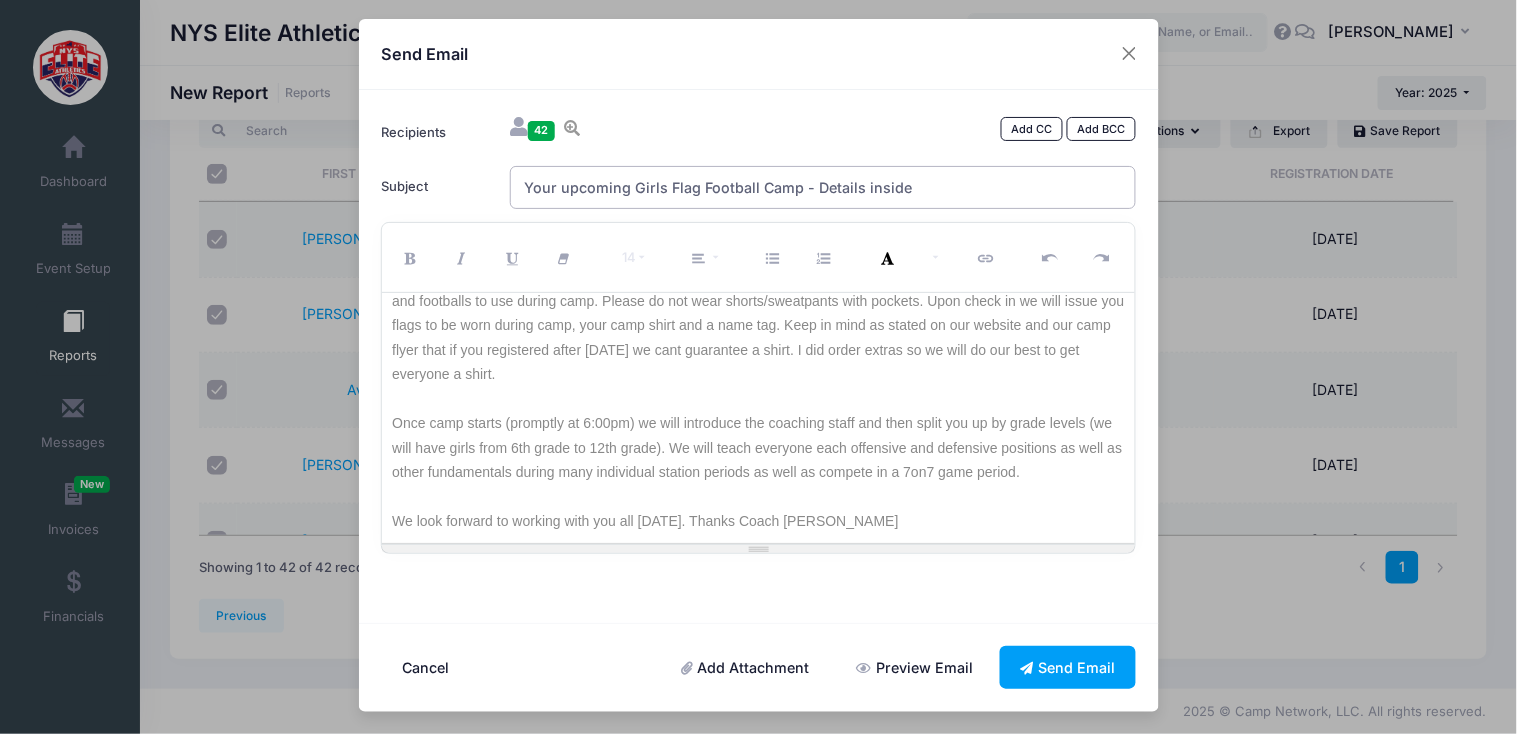 type on "Your upcoming Girls Flag Football Camp - Details inside" 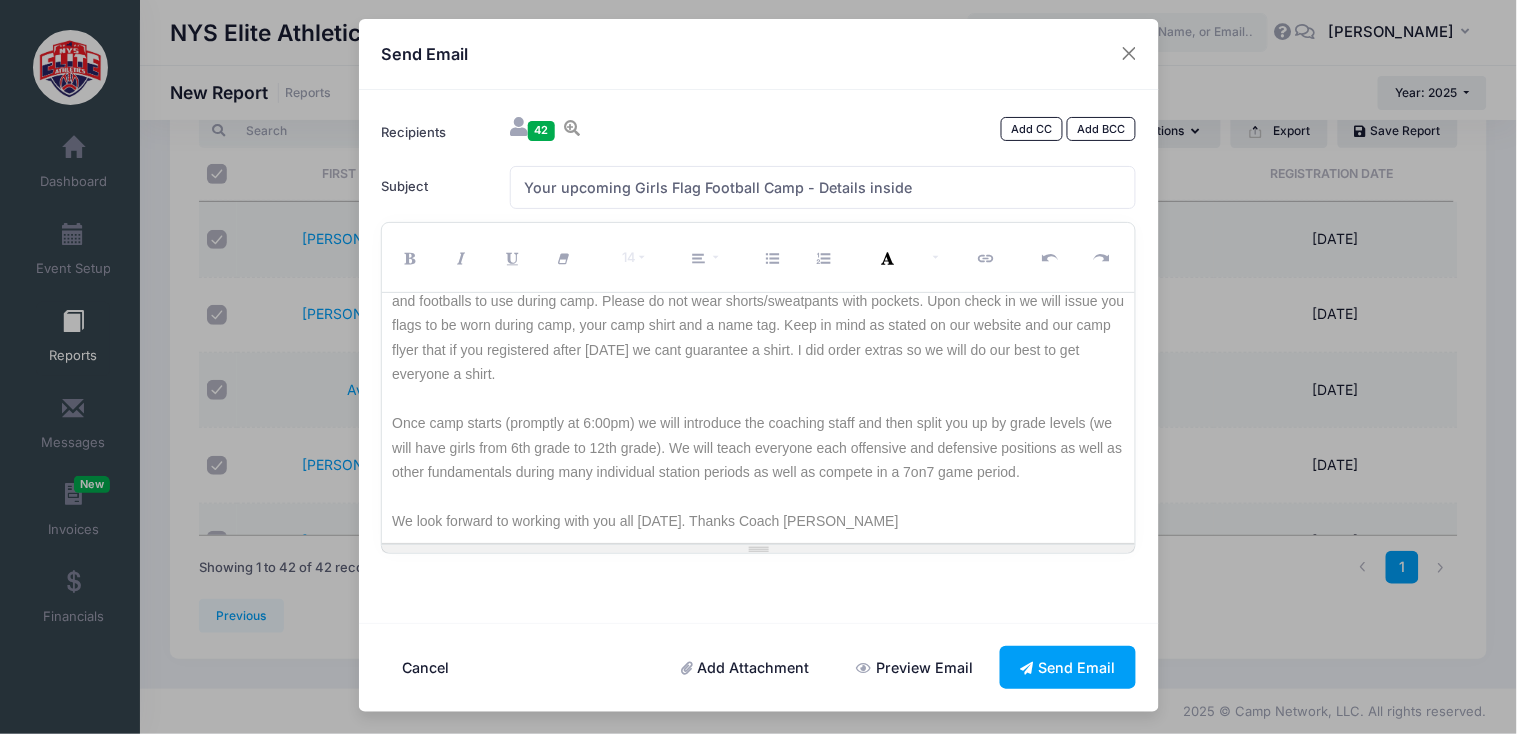 click at bounding box center (758, 399) 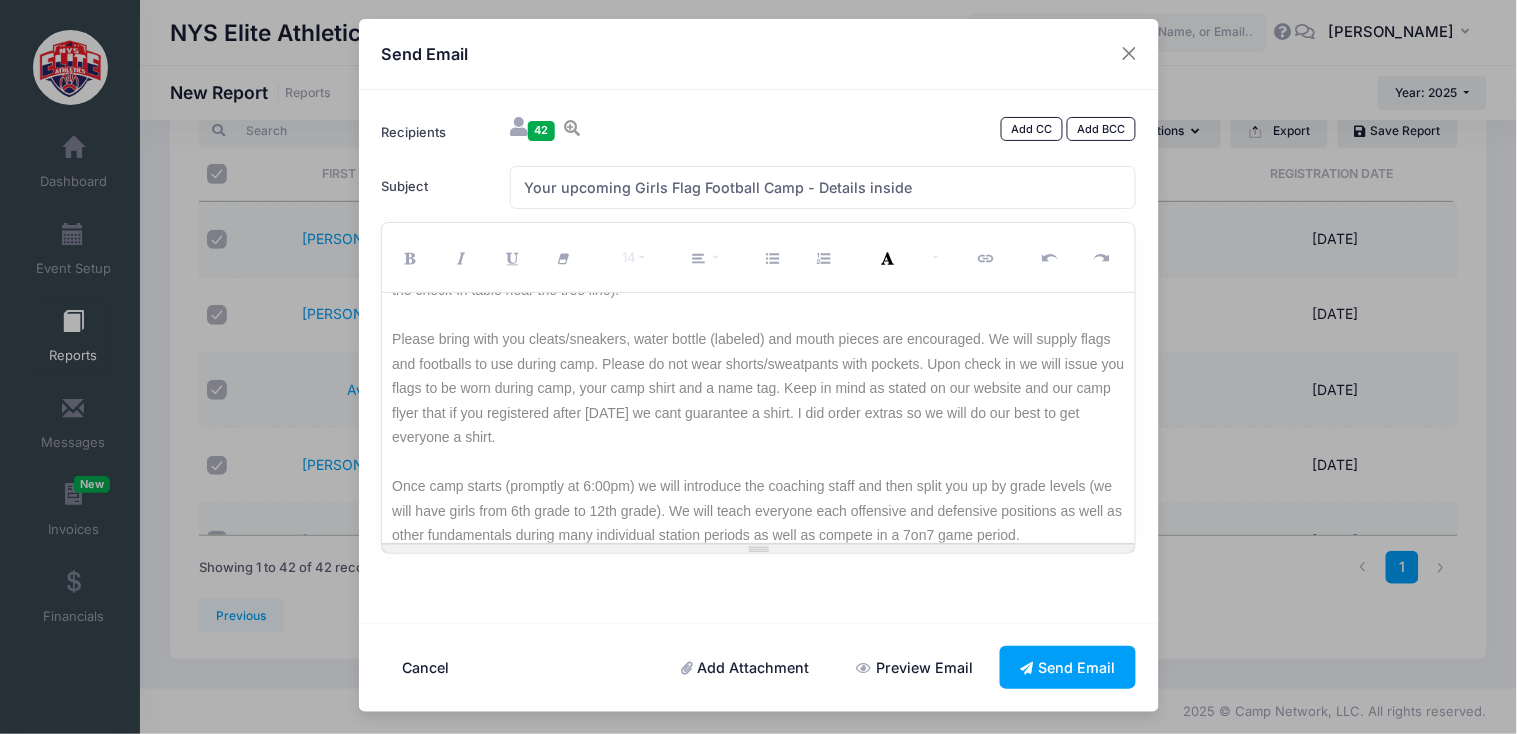 scroll, scrollTop: 221, scrollLeft: 0, axis: vertical 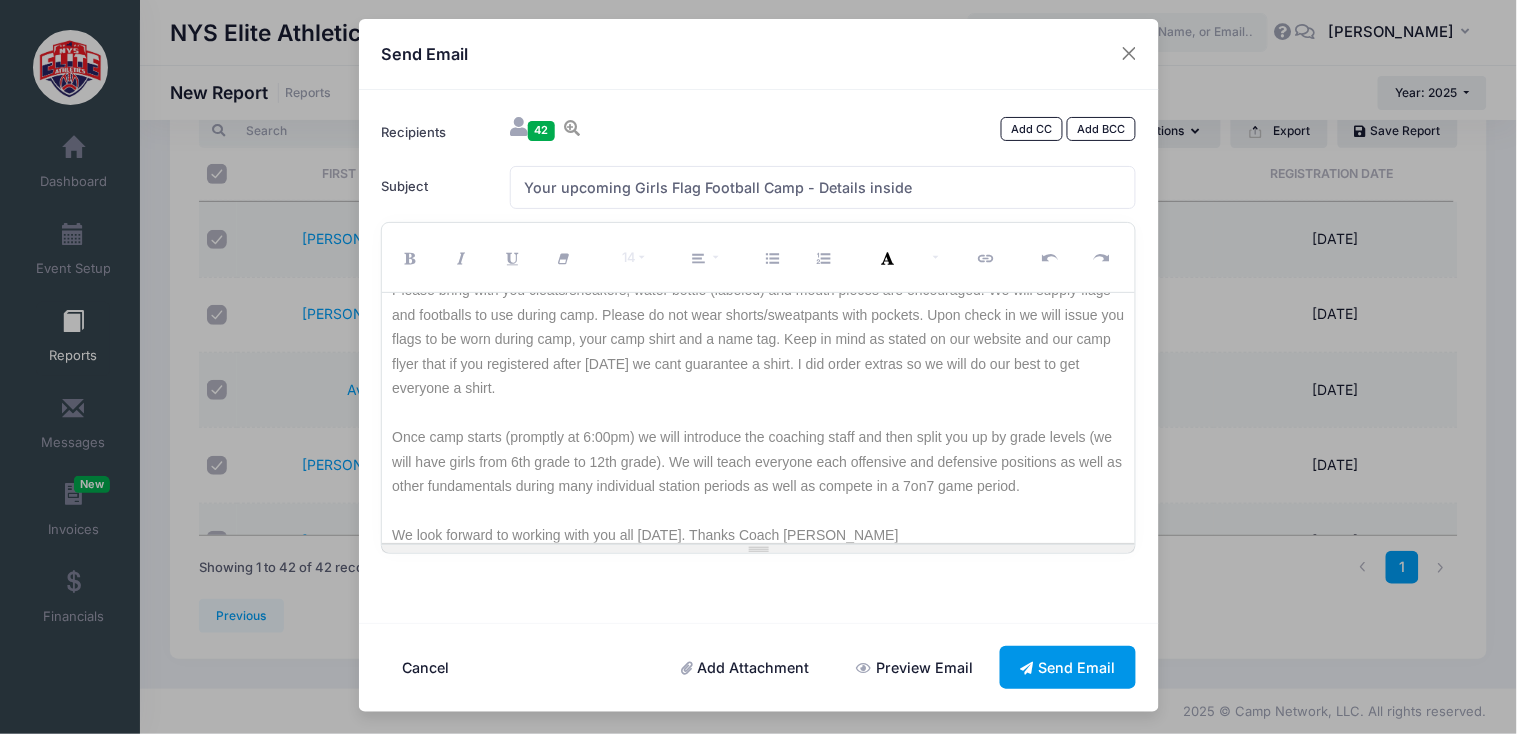 click on "Send Email" at bounding box center [1068, 667] 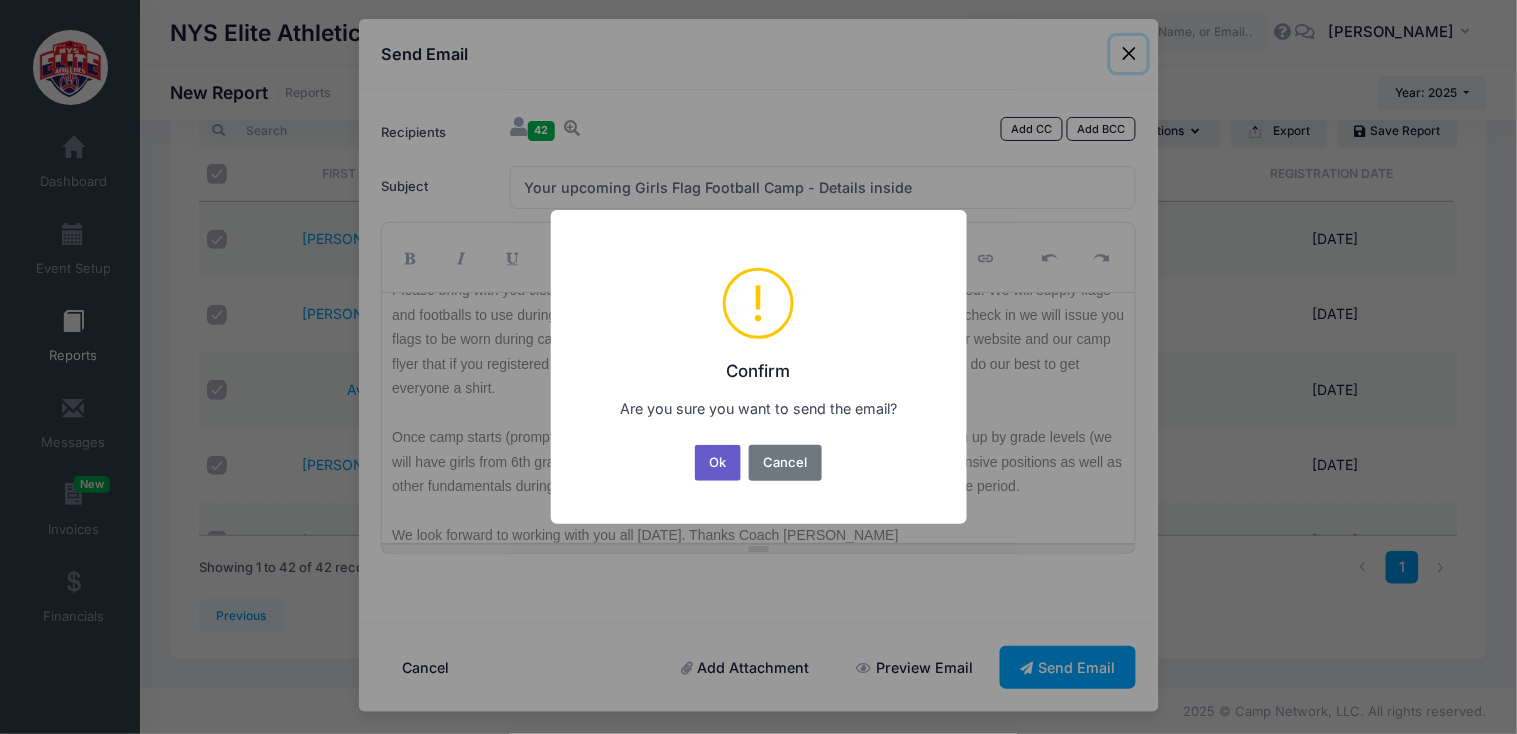 click on "Ok" at bounding box center (718, 463) 